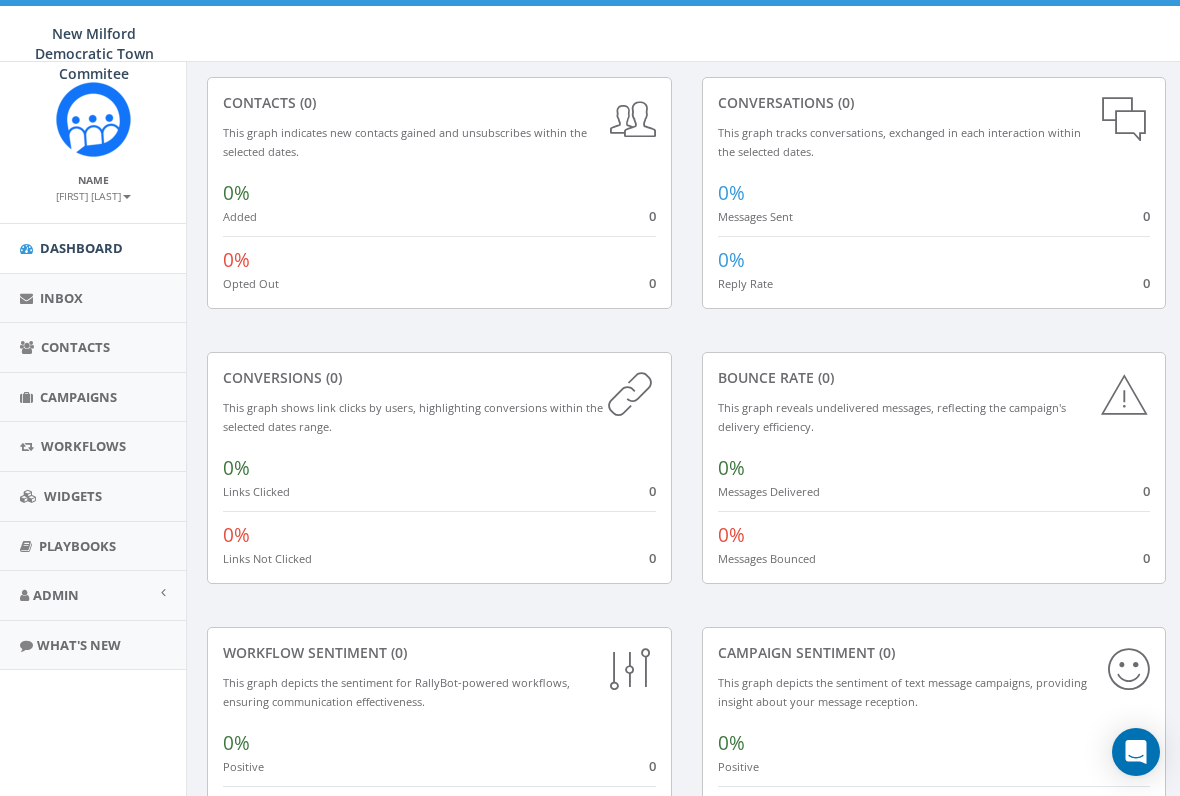 scroll, scrollTop: 98, scrollLeft: 0, axis: vertical 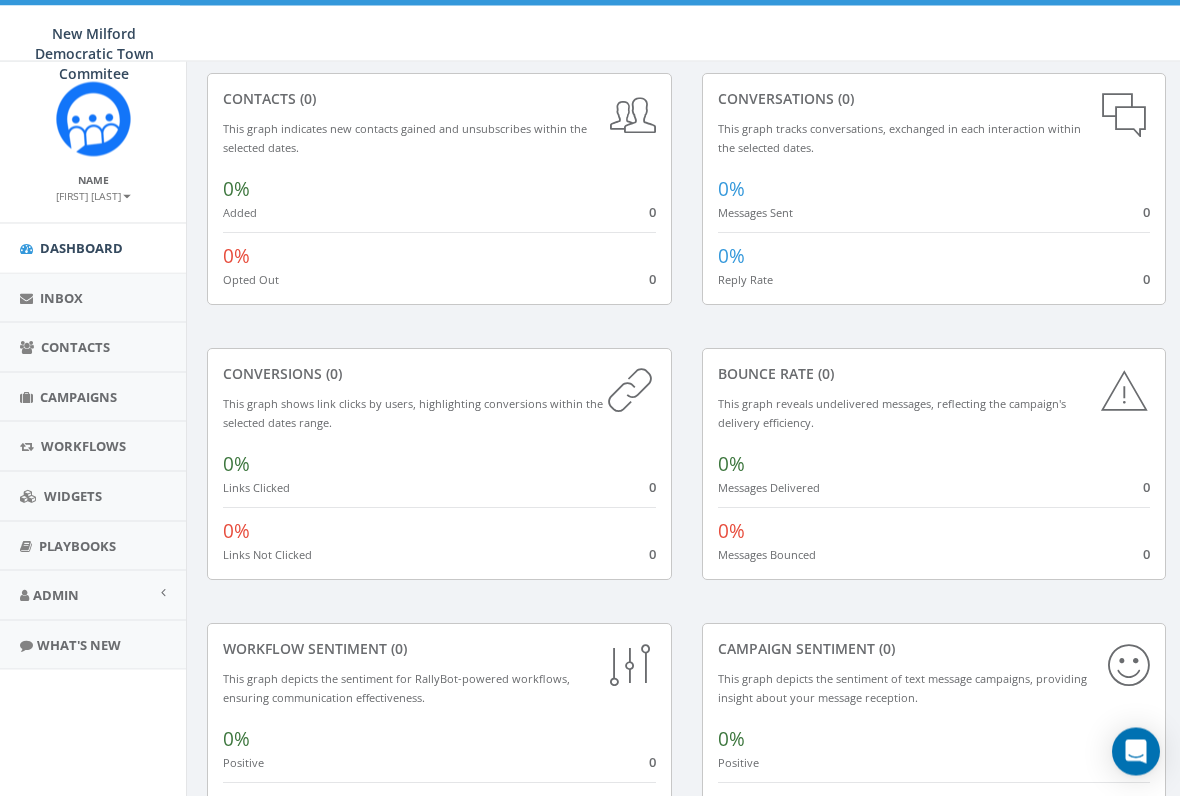 click on "Dashboard" at bounding box center [93, 248] 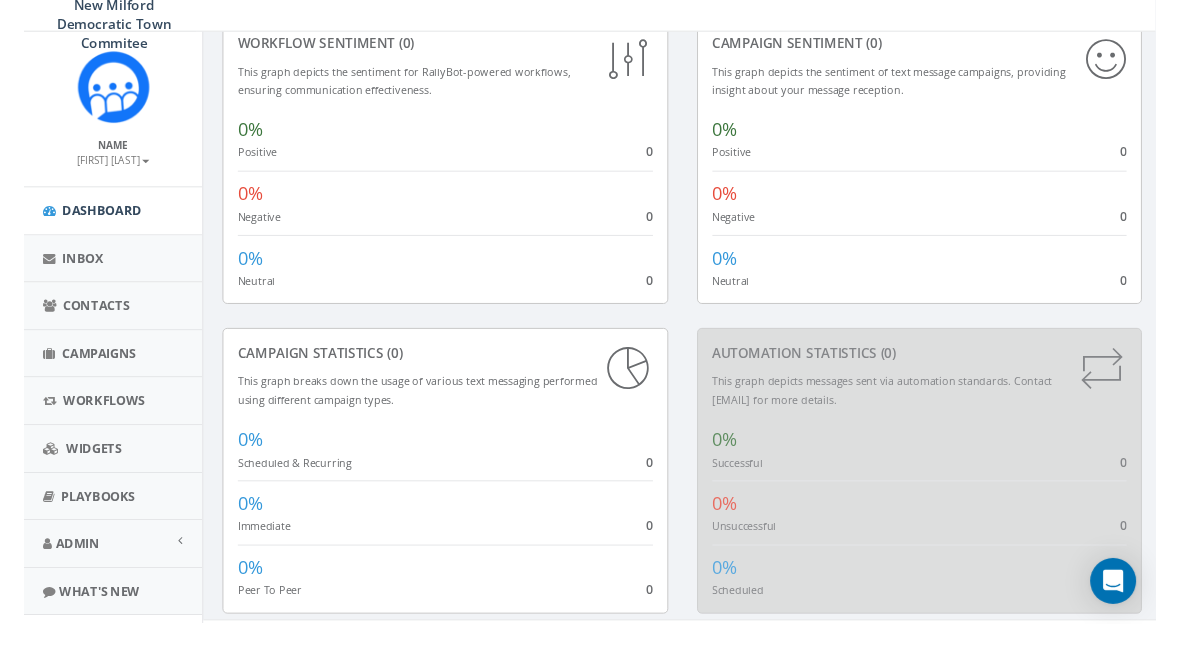 scroll, scrollTop: 731, scrollLeft: 0, axis: vertical 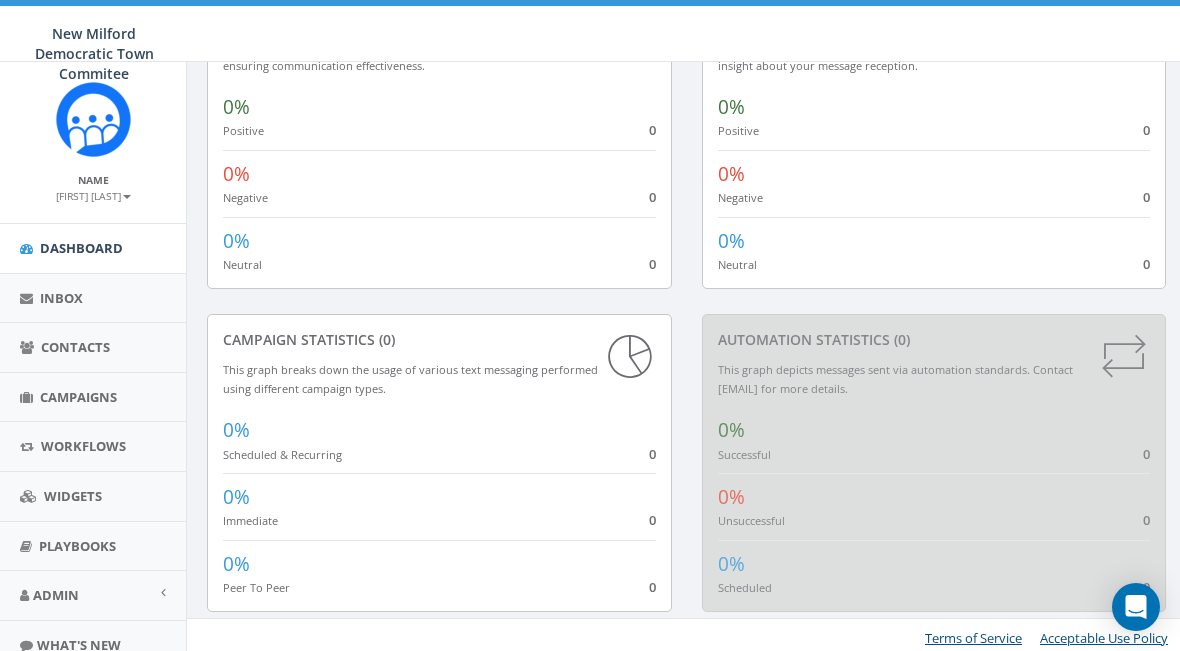 click at bounding box center (127, 197) 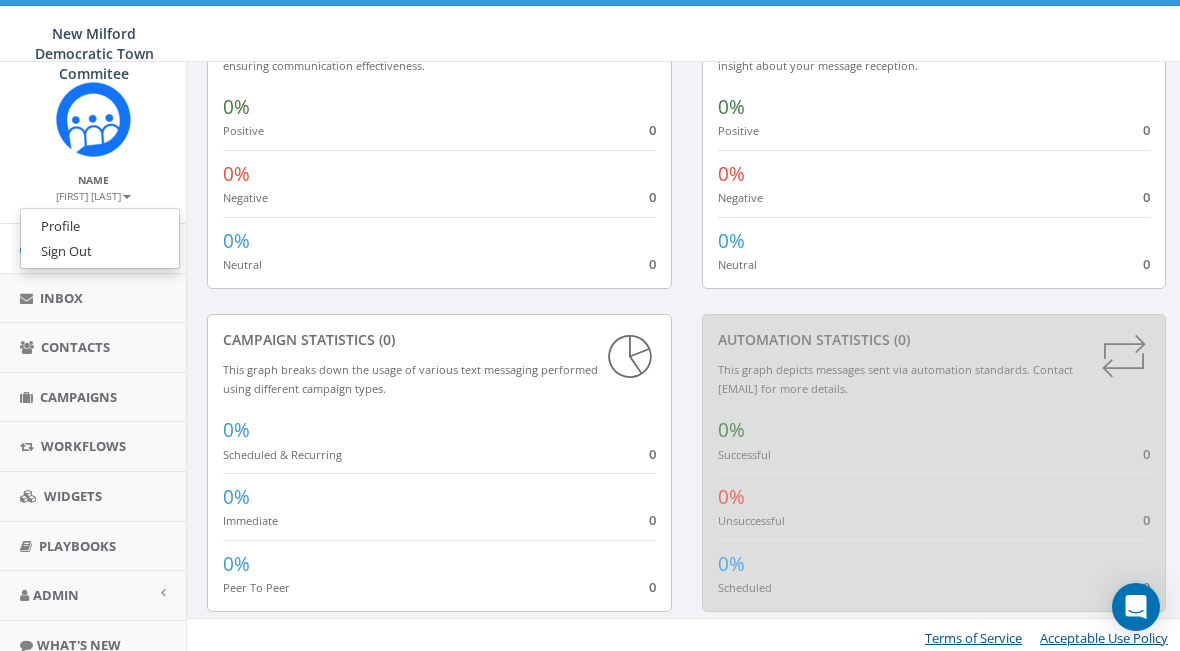 click on "Workflow Sentiment (0) This graph depicts the sentiment for RallyBot-powered workflows, ensuring communication effectiveness. 0% Positive 0 0% Negative 0 0% Neutral 0" at bounding box center [439, 152] 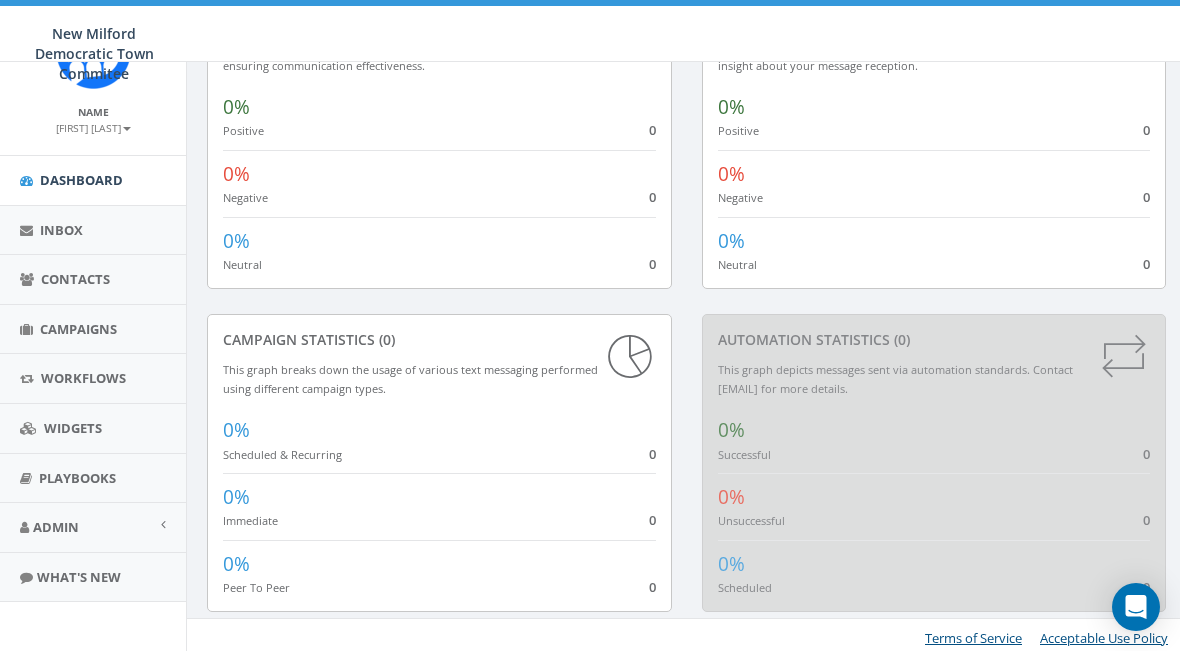 scroll, scrollTop: 67, scrollLeft: 0, axis: vertical 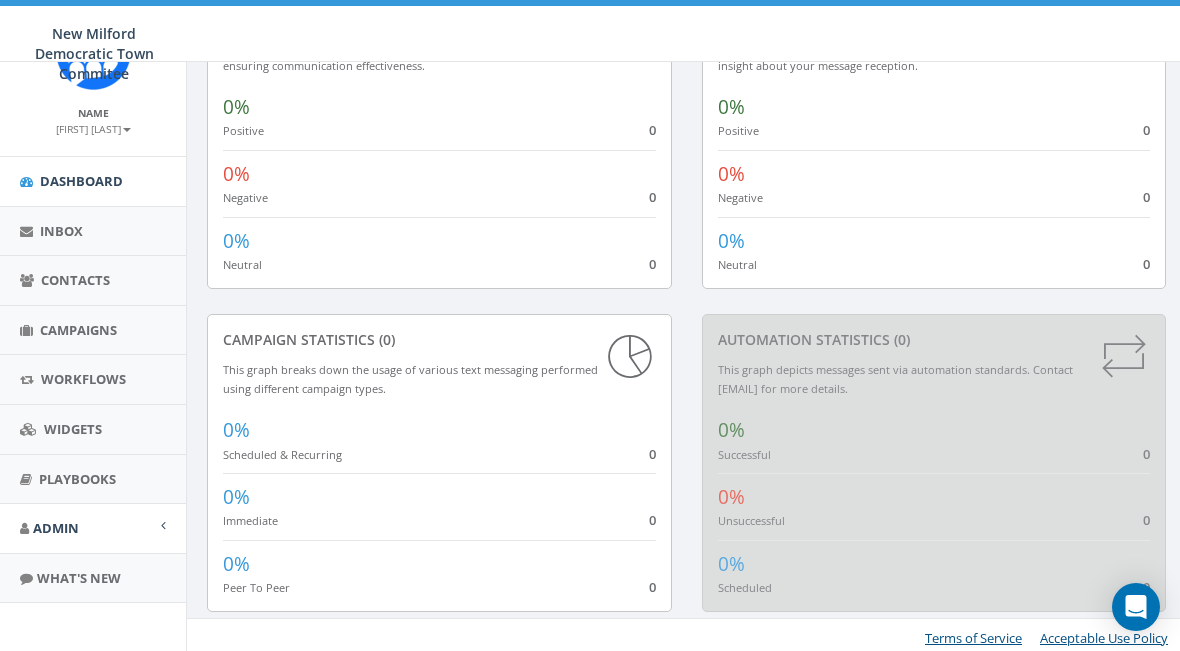 click on "Admin" at bounding box center (93, 528) 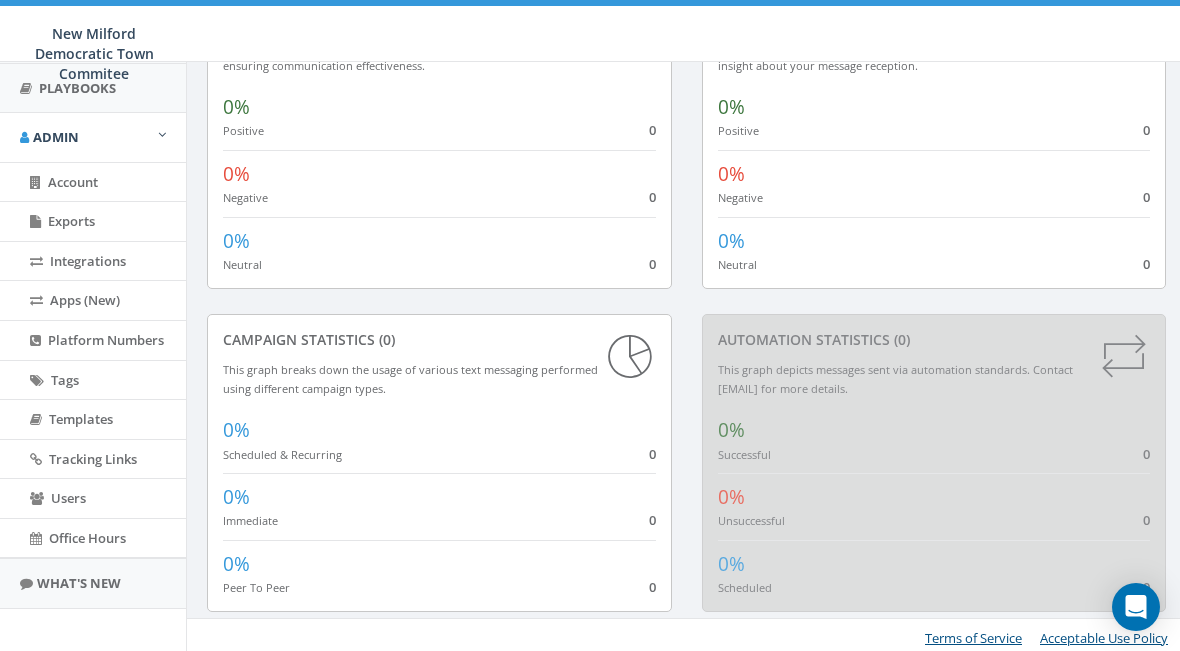 scroll, scrollTop: 458, scrollLeft: 0, axis: vertical 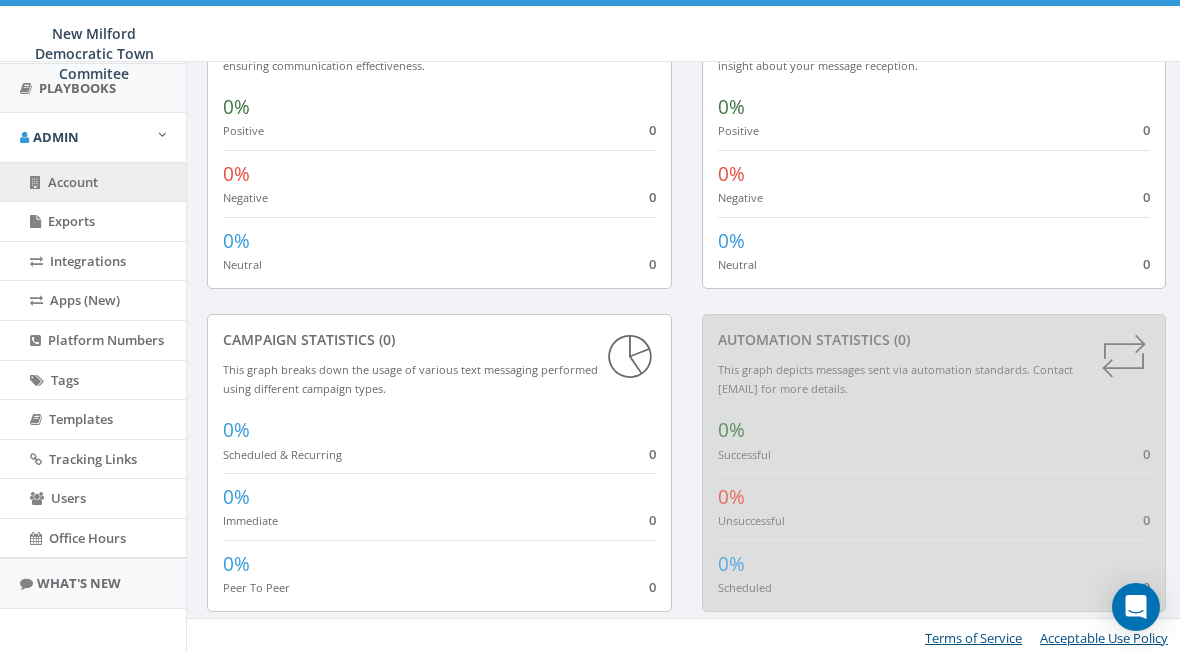 click on "Account" at bounding box center (93, 182) 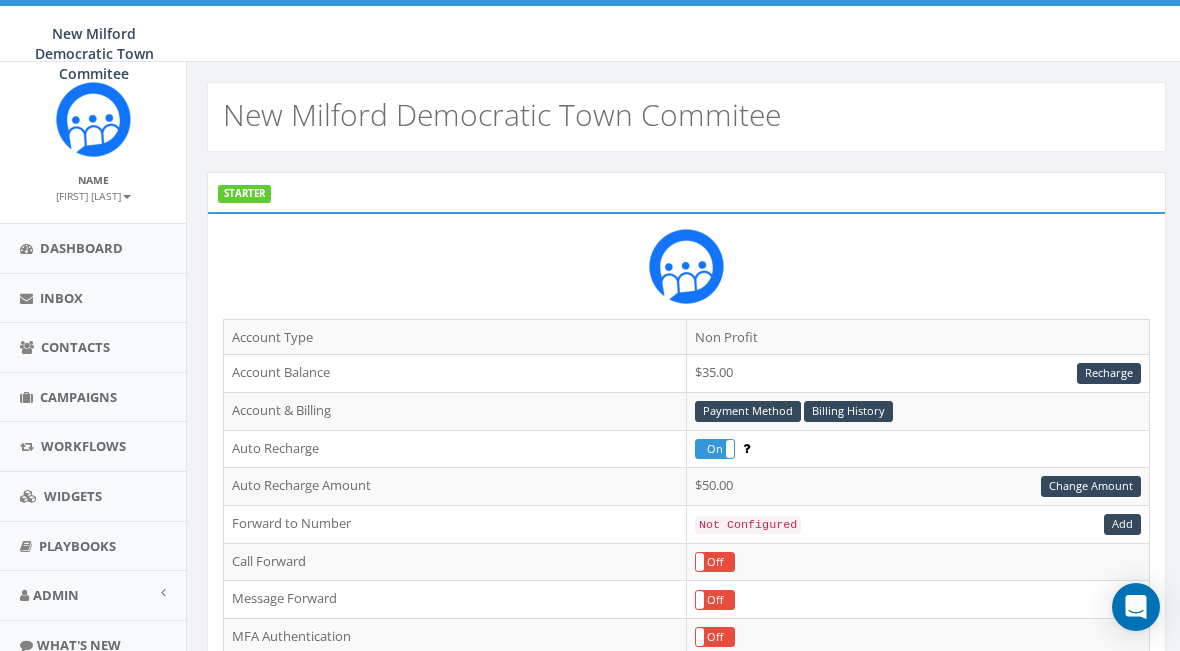scroll, scrollTop: 0, scrollLeft: 0, axis: both 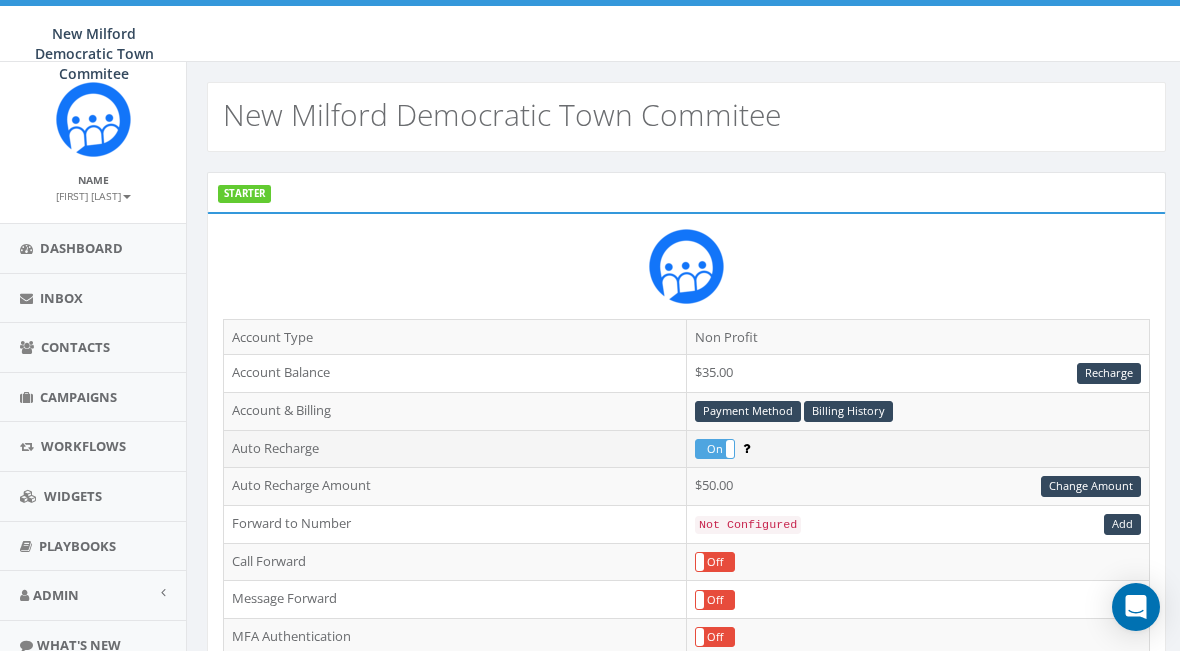 click on "On" at bounding box center [715, 449] 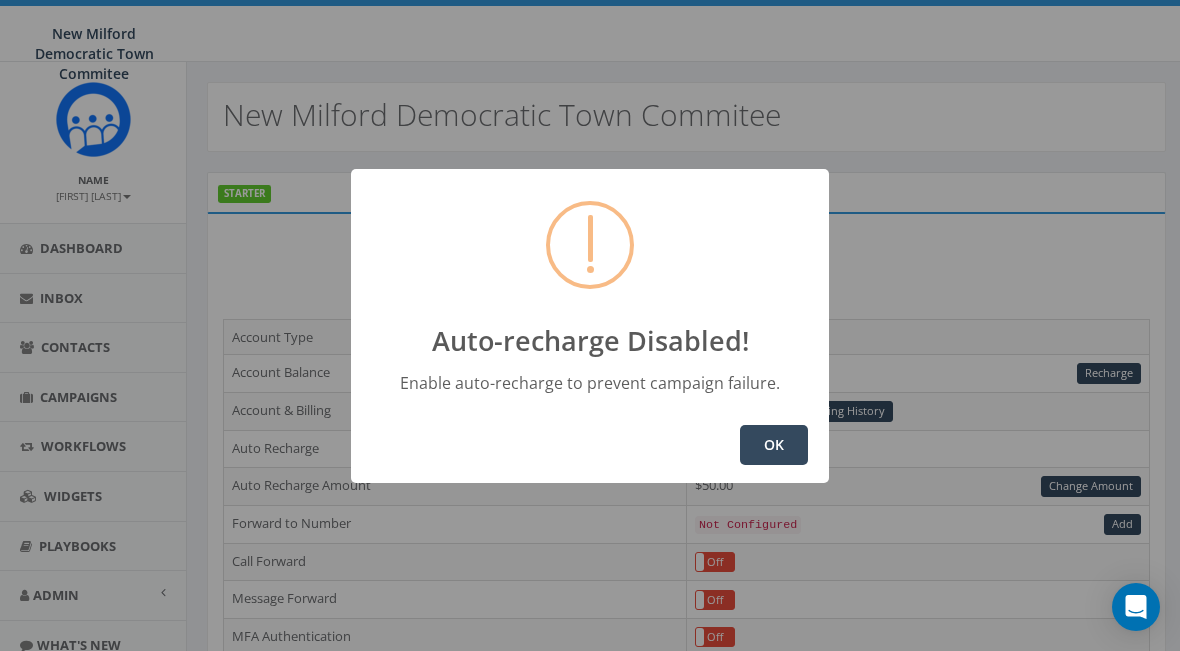 click on "OK" at bounding box center (774, 445) 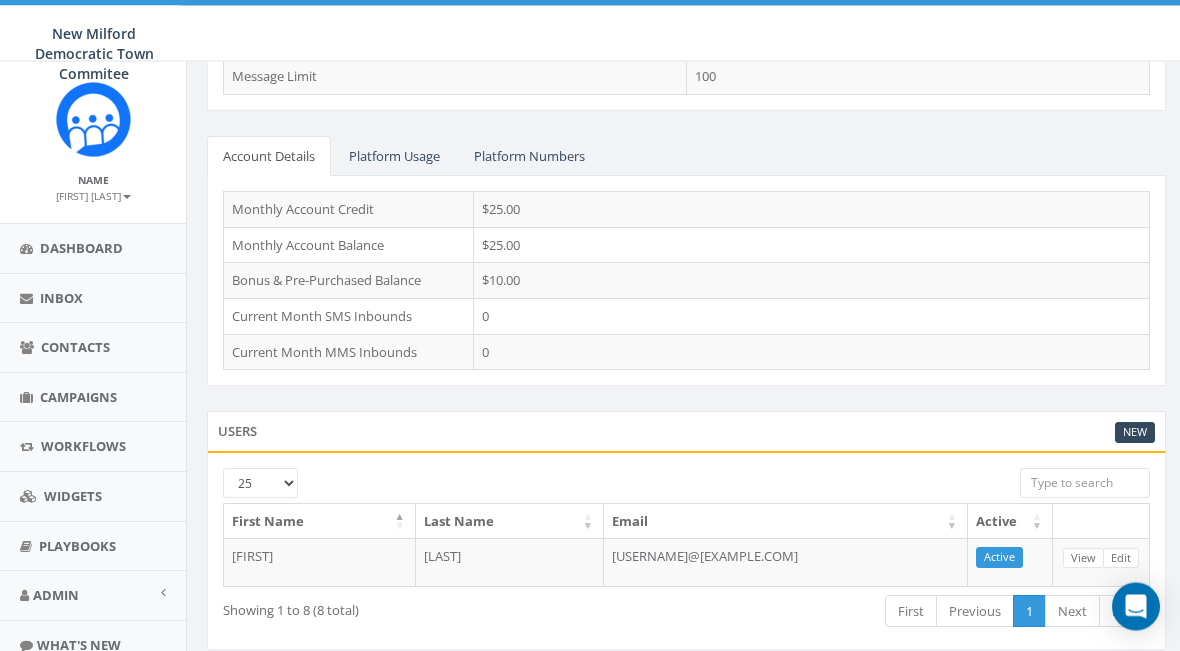 scroll, scrollTop: 807, scrollLeft: 0, axis: vertical 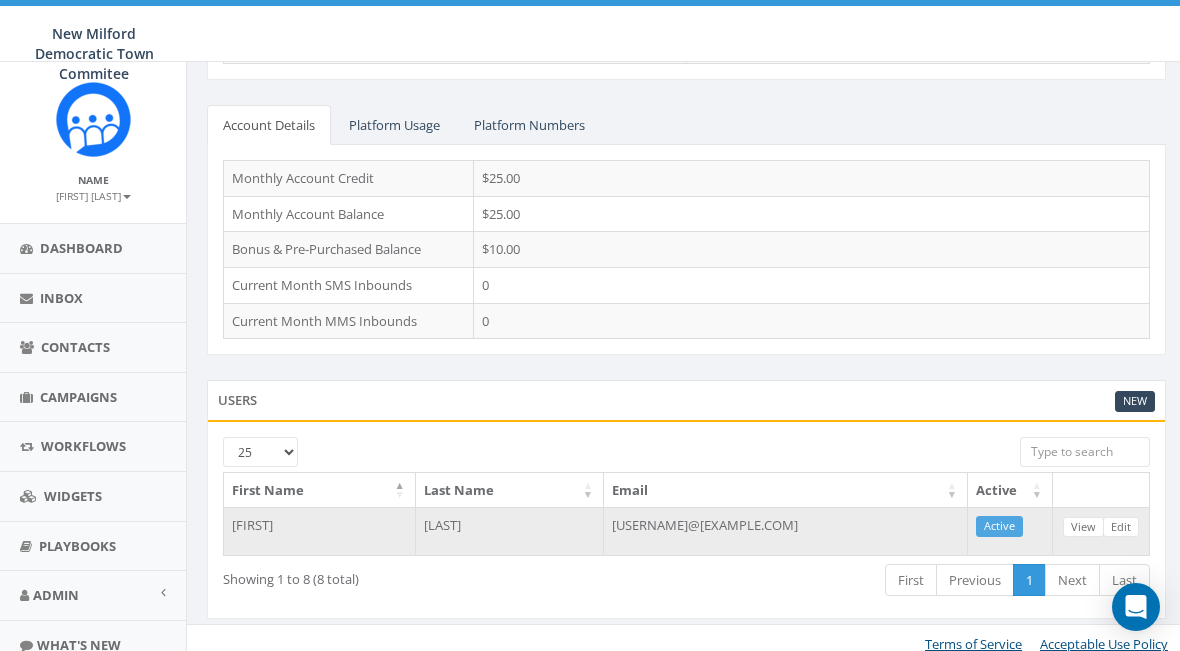 click on "Active" at bounding box center (999, 526) 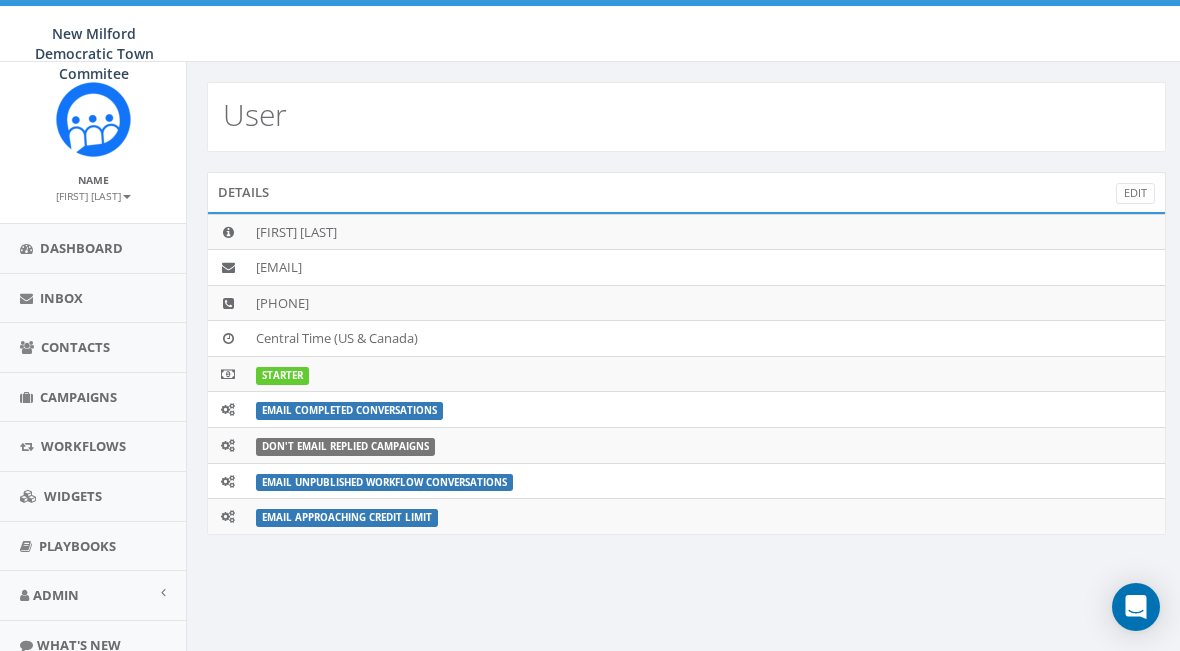 scroll, scrollTop: 0, scrollLeft: 0, axis: both 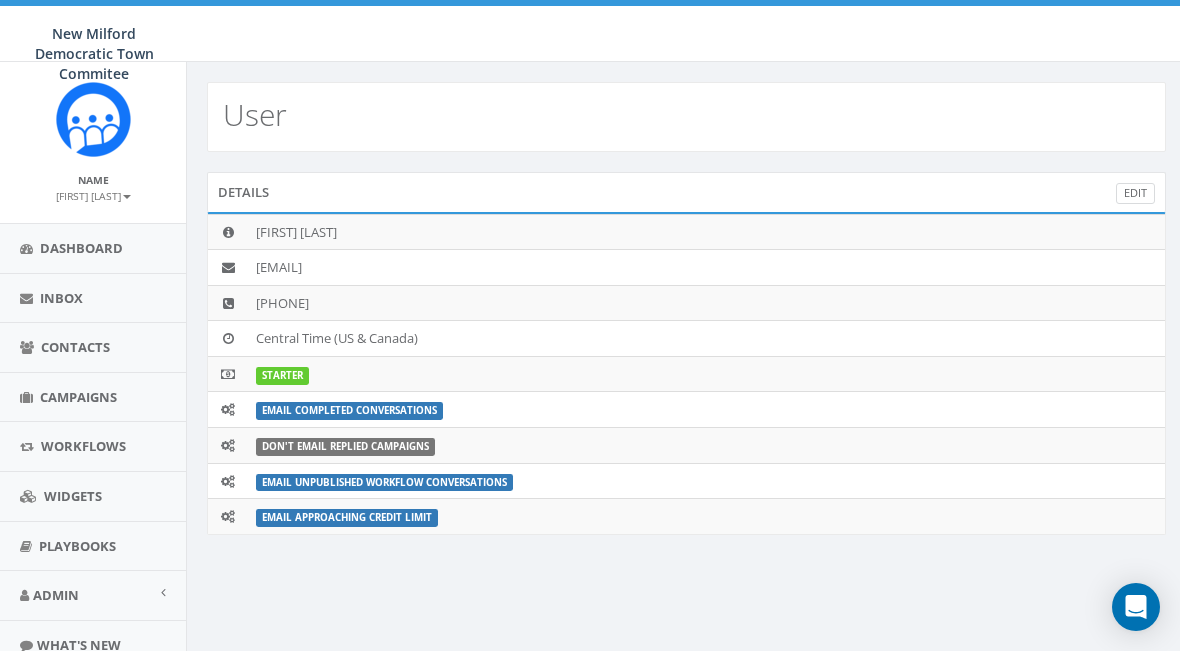 click on "Edit" at bounding box center (1135, 193) 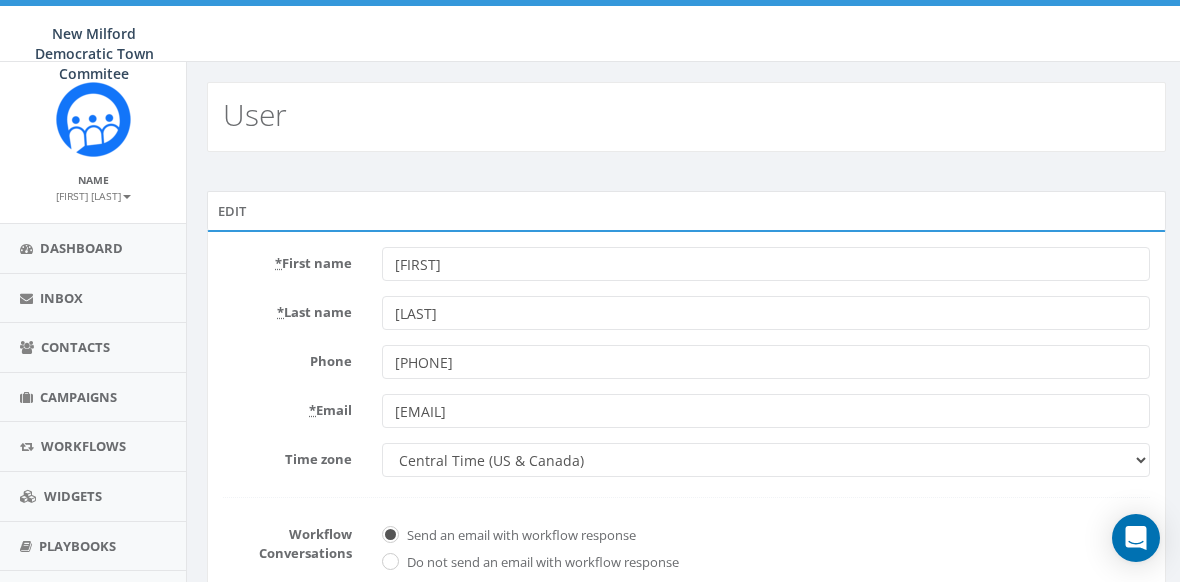scroll, scrollTop: 0, scrollLeft: 0, axis: both 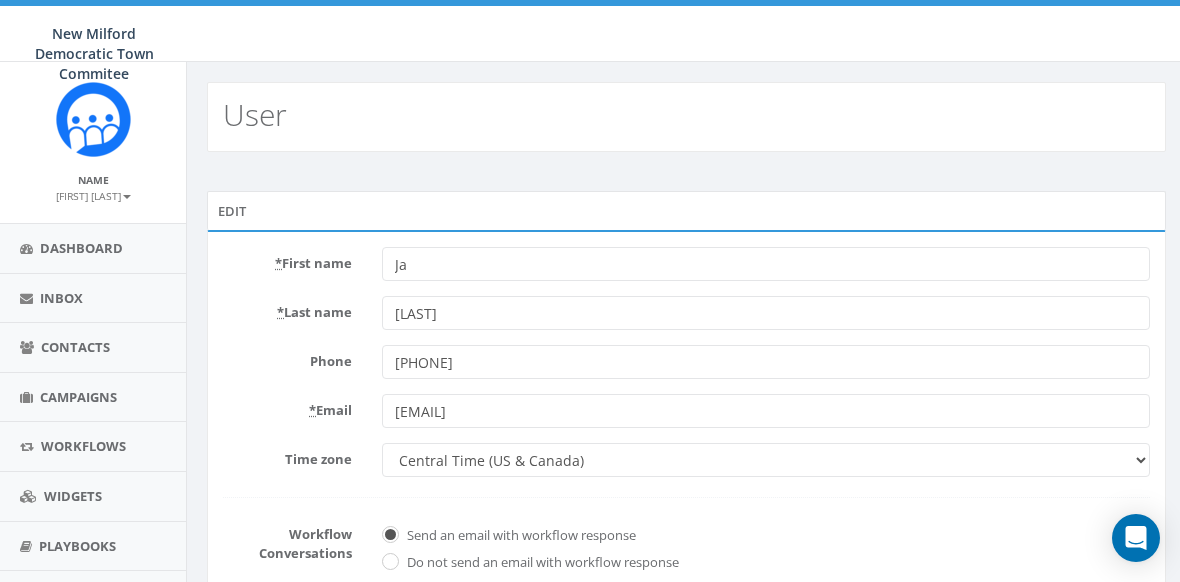 type on "J" 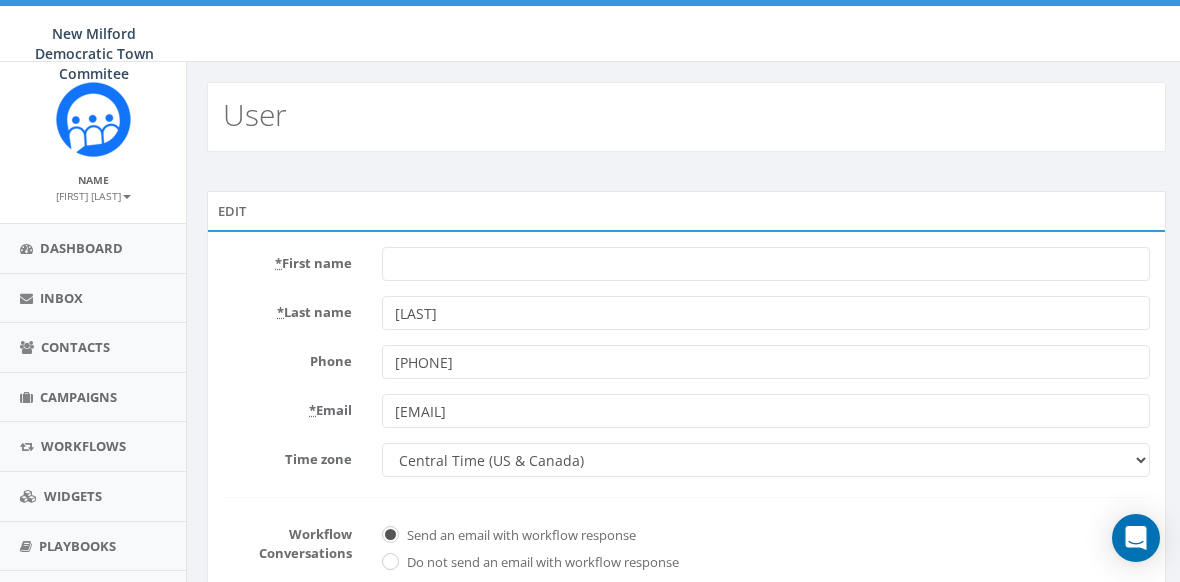 type 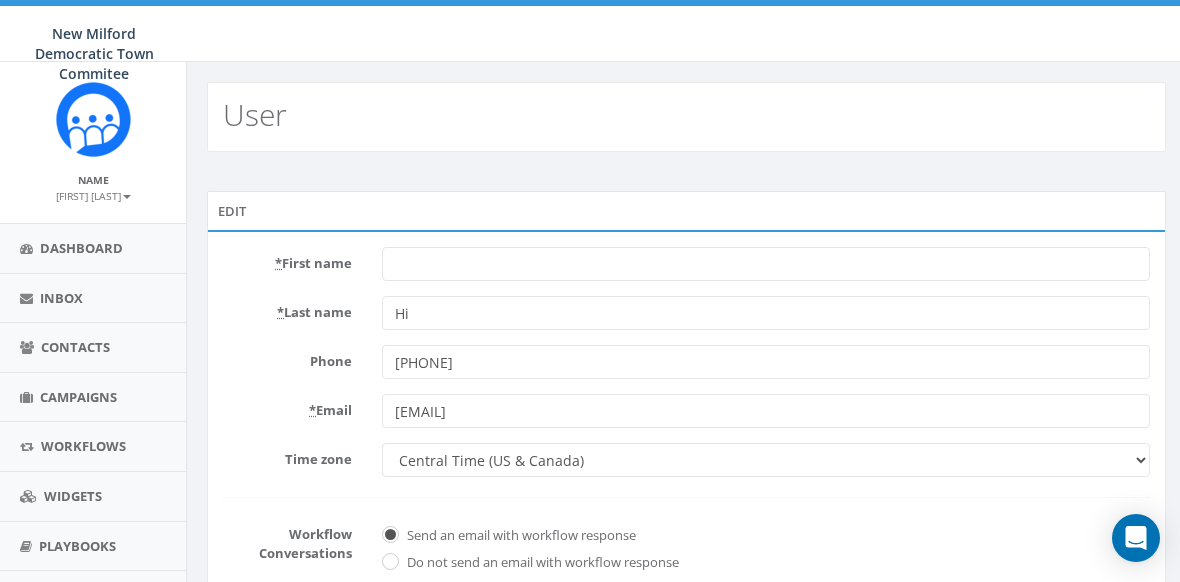 type on "H" 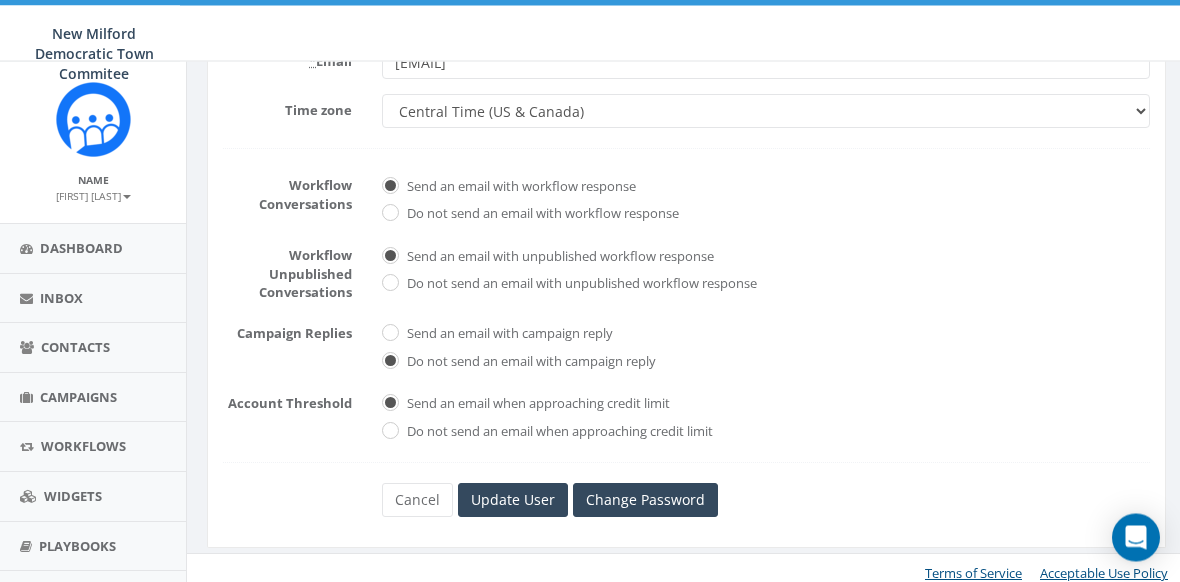 scroll, scrollTop: 357, scrollLeft: 0, axis: vertical 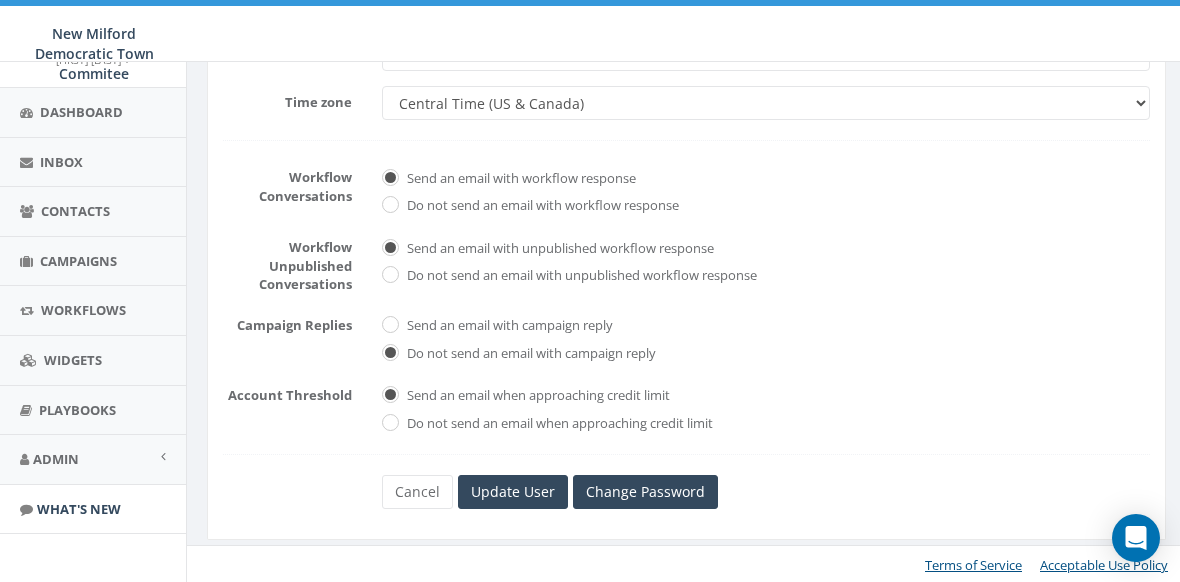 type 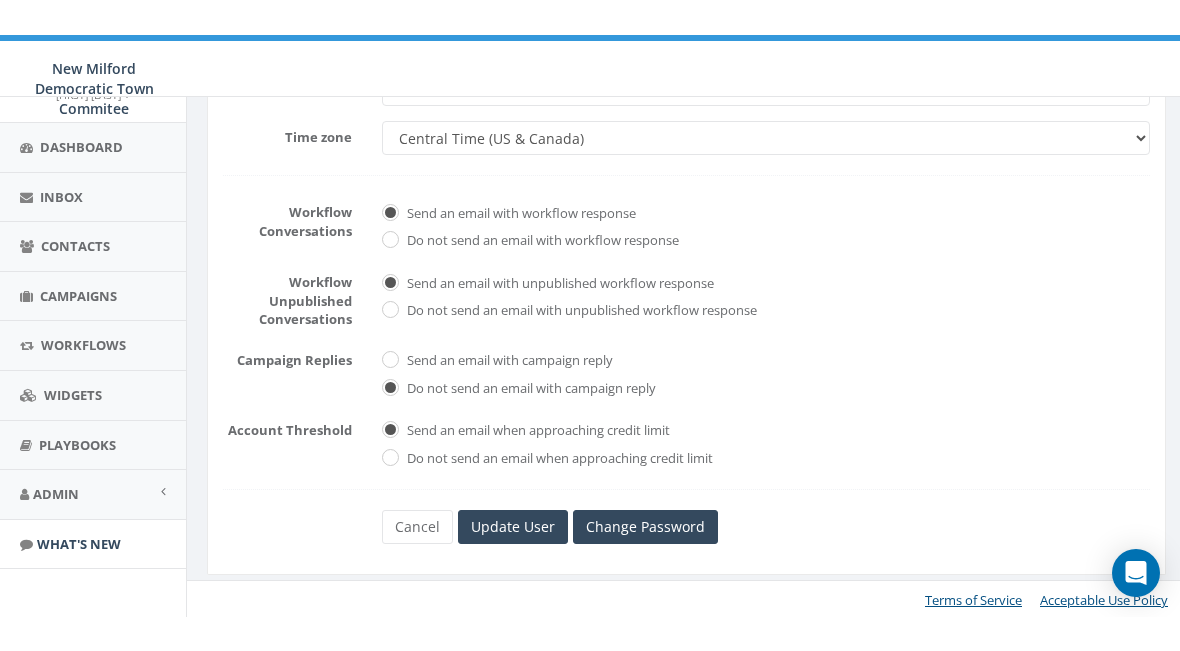 scroll, scrollTop: 288, scrollLeft: 0, axis: vertical 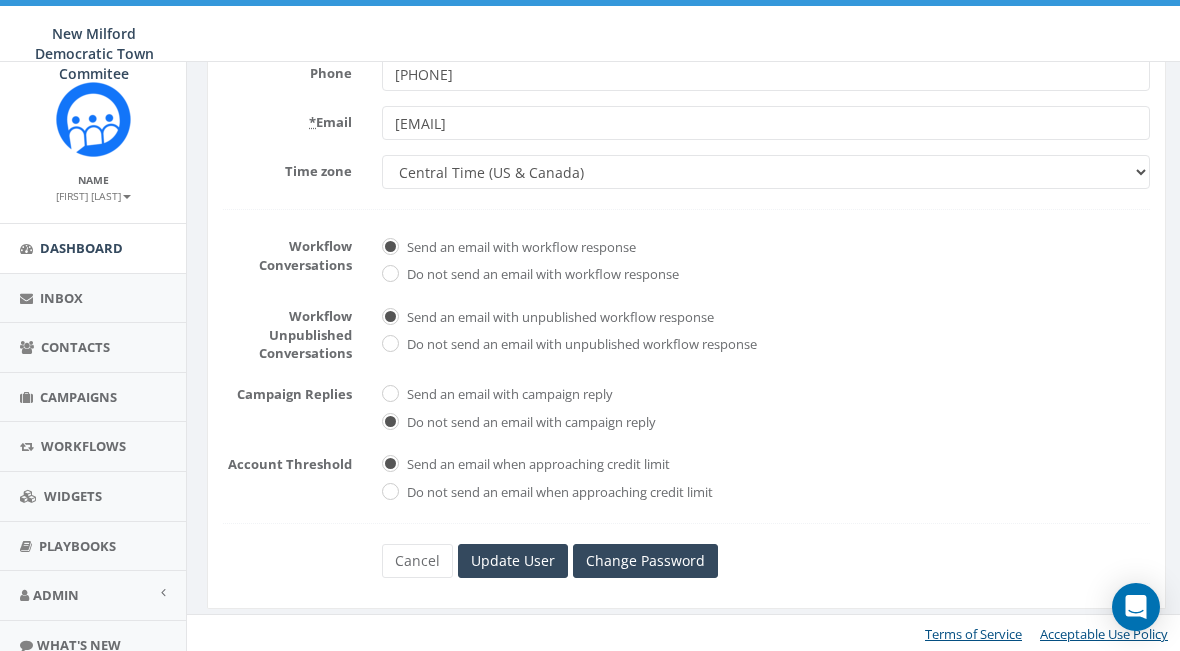 click on "Dashboard" at bounding box center (81, 248) 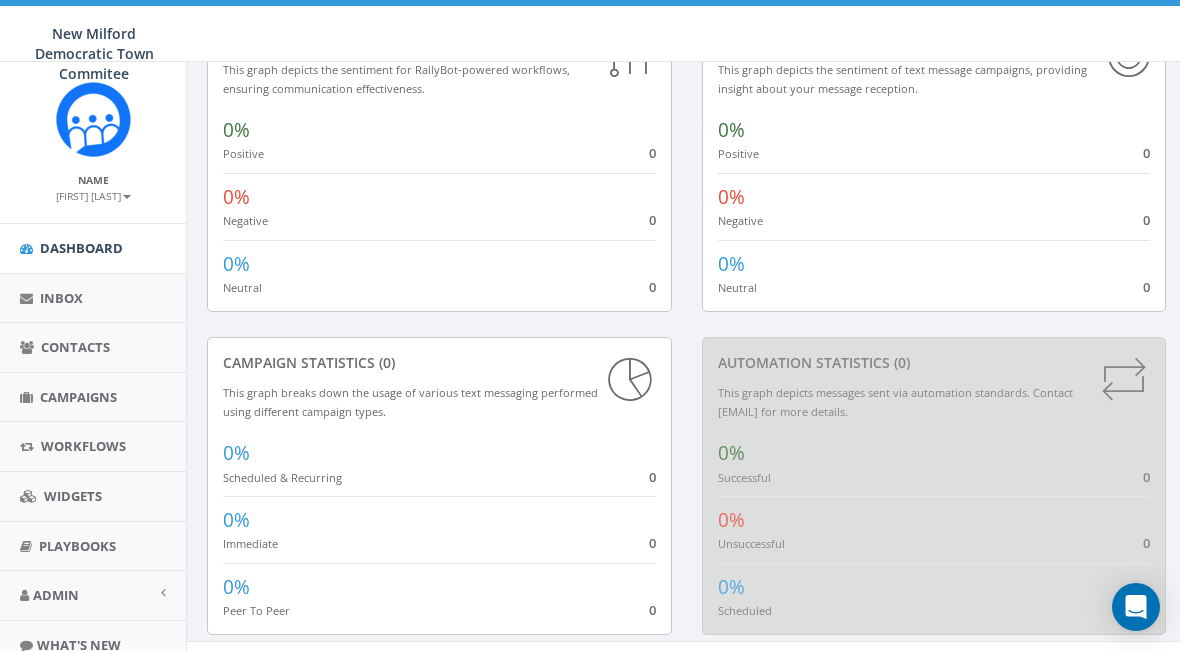 scroll, scrollTop: 731, scrollLeft: 0, axis: vertical 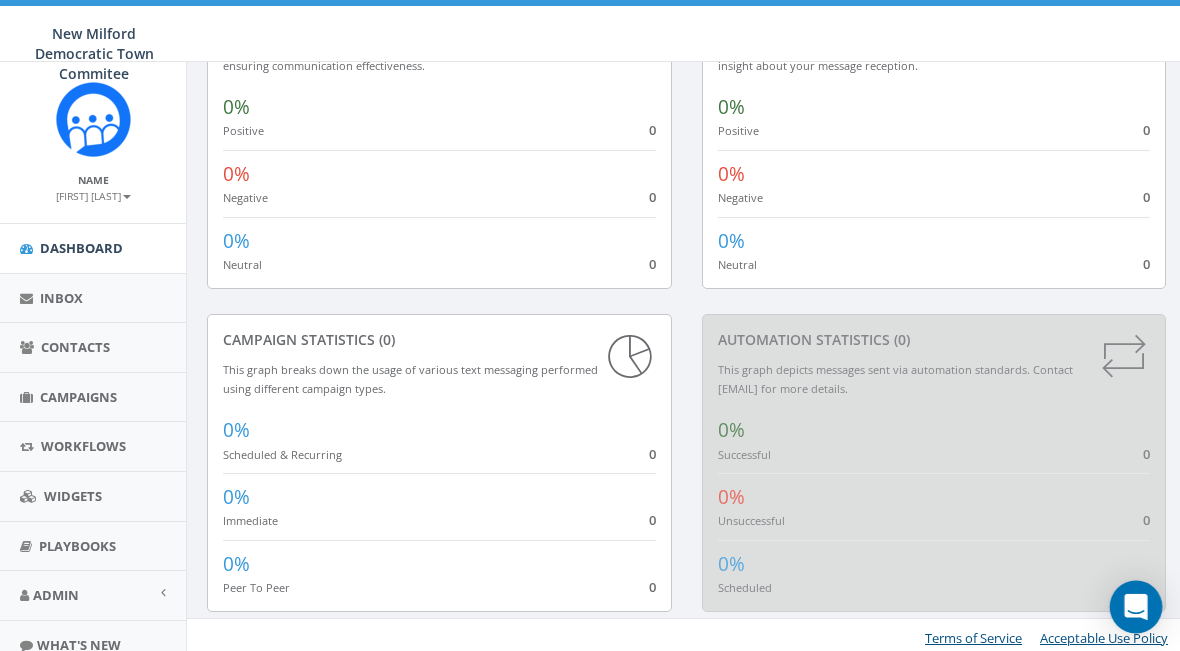click 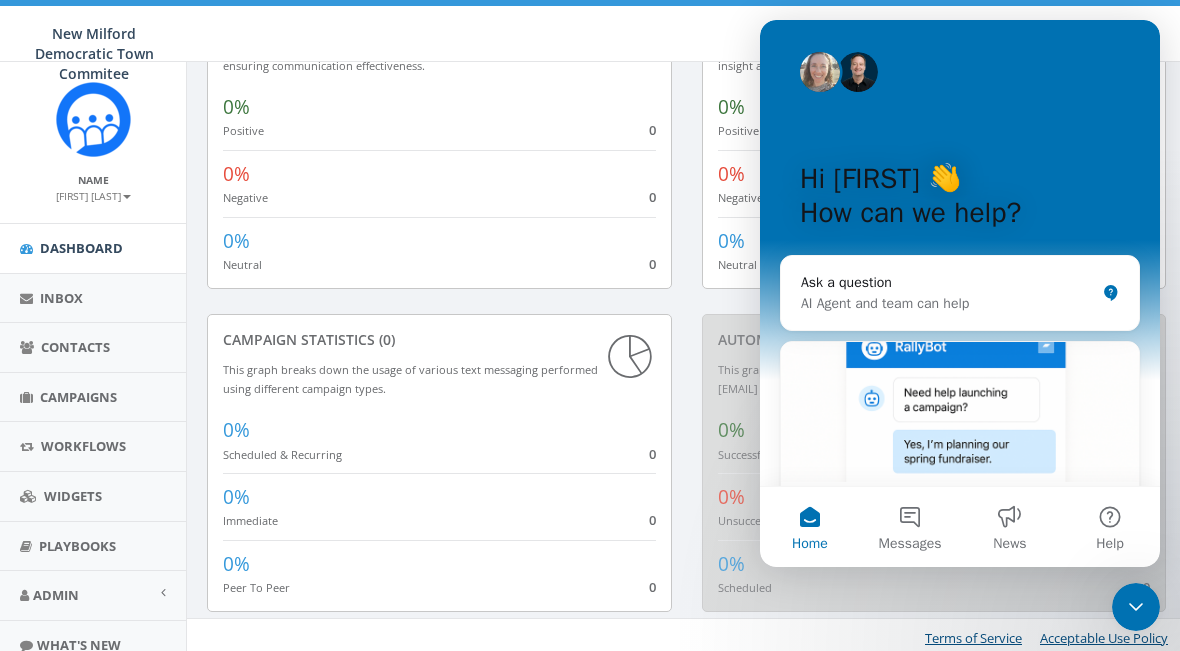 scroll, scrollTop: 0, scrollLeft: 0, axis: both 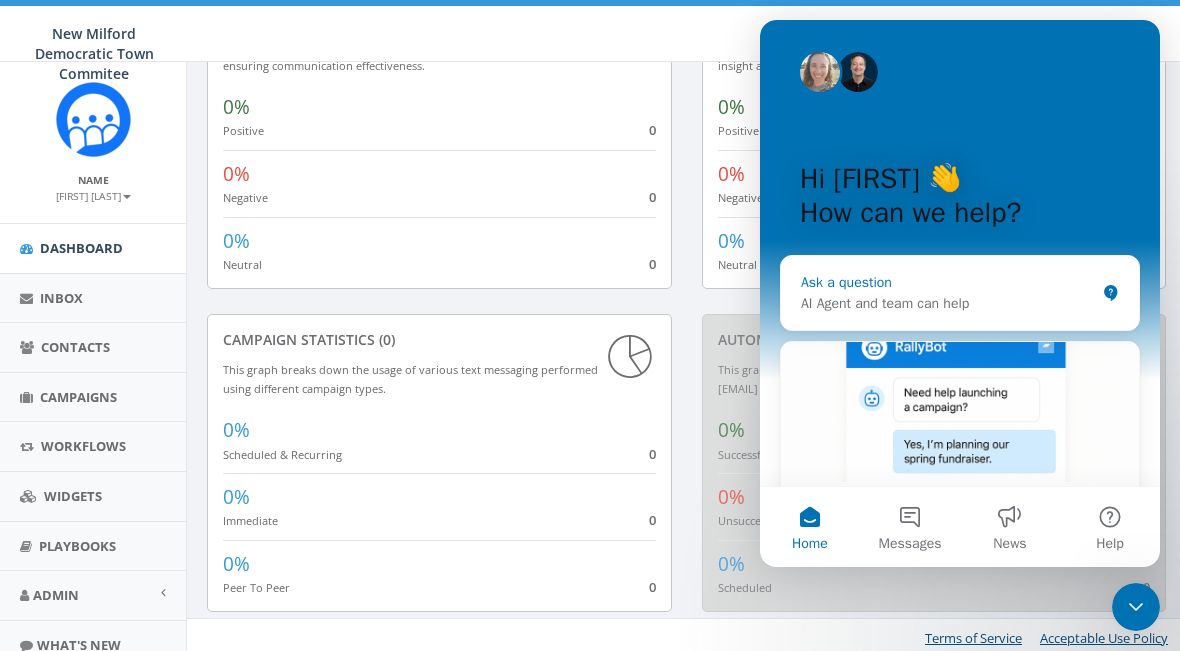 click on "AI Agent and team can help" at bounding box center [948, 303] 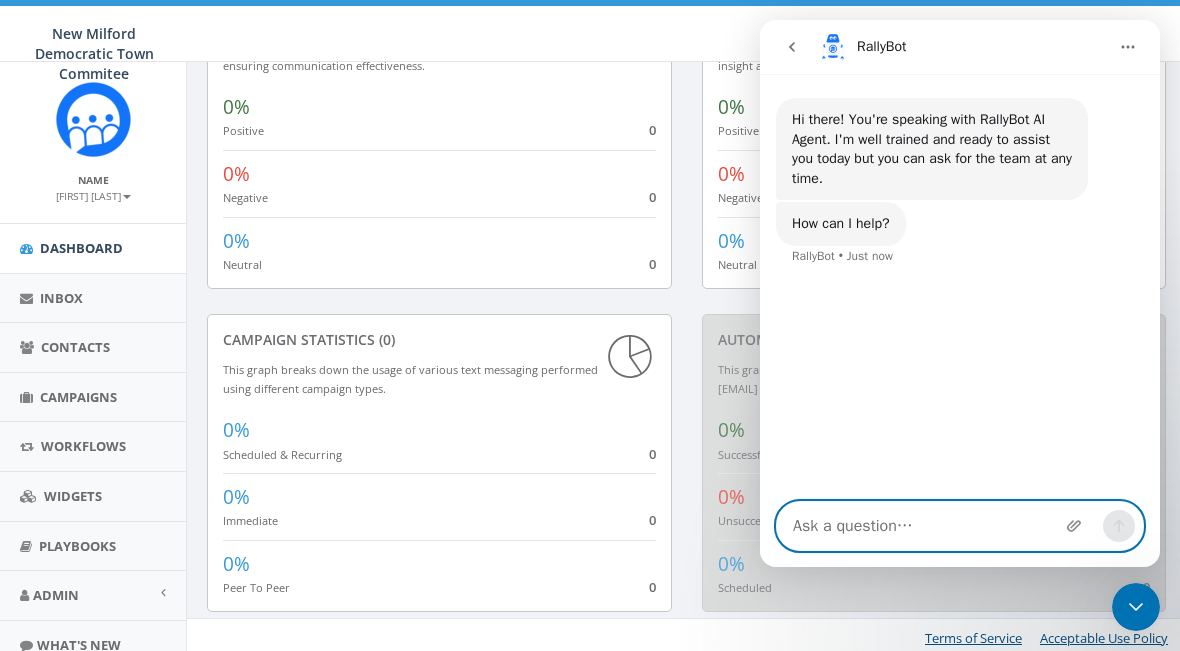 click at bounding box center [960, 526] 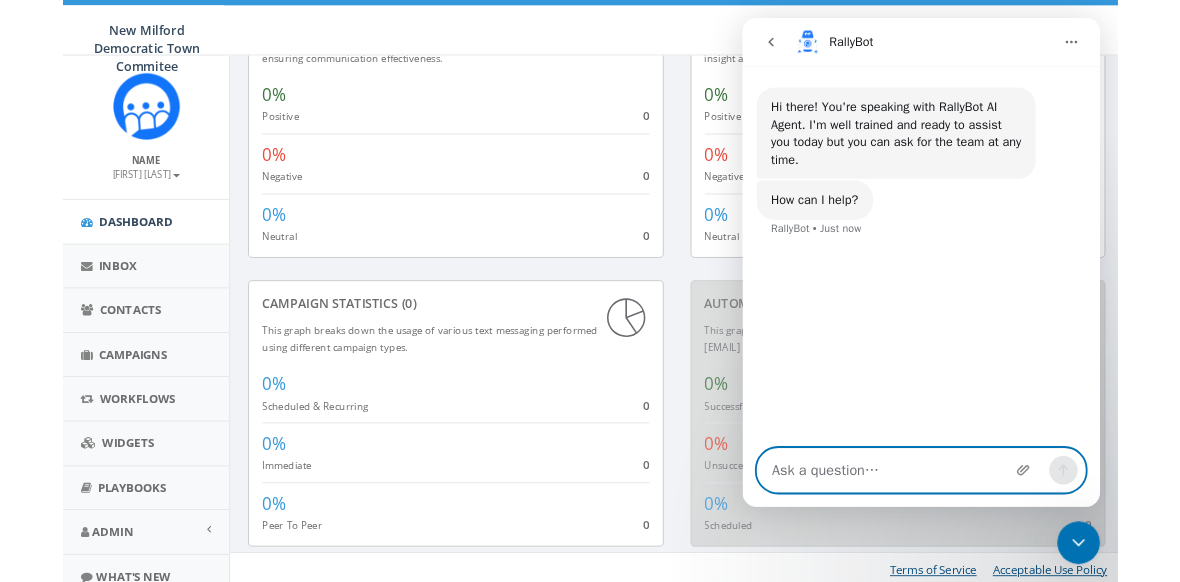 scroll, scrollTop: 800, scrollLeft: 0, axis: vertical 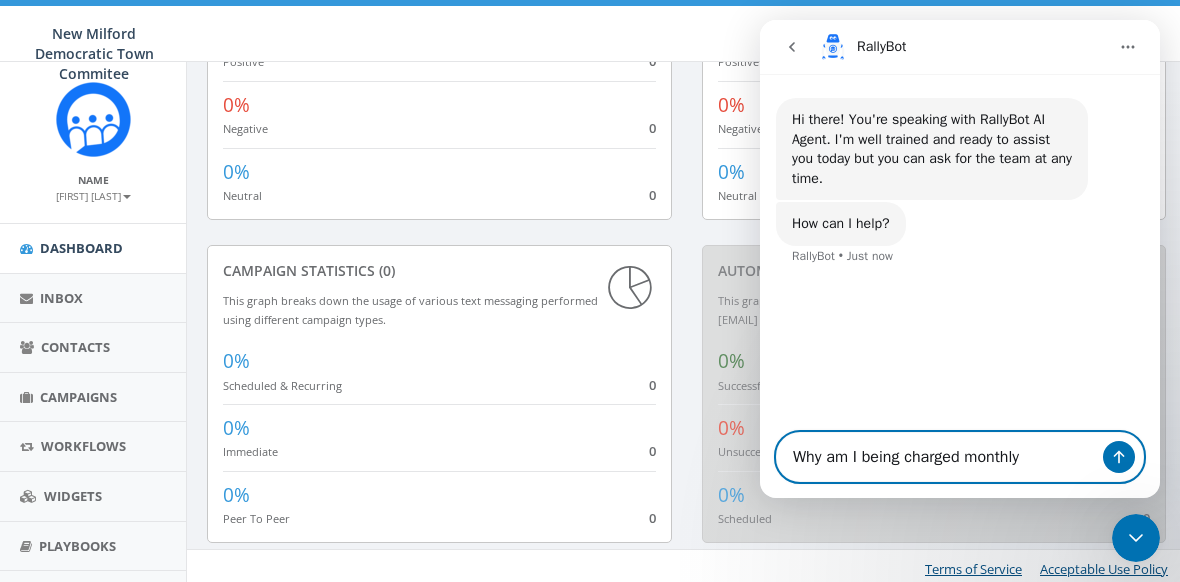 type on "Why am I being charged monthly" 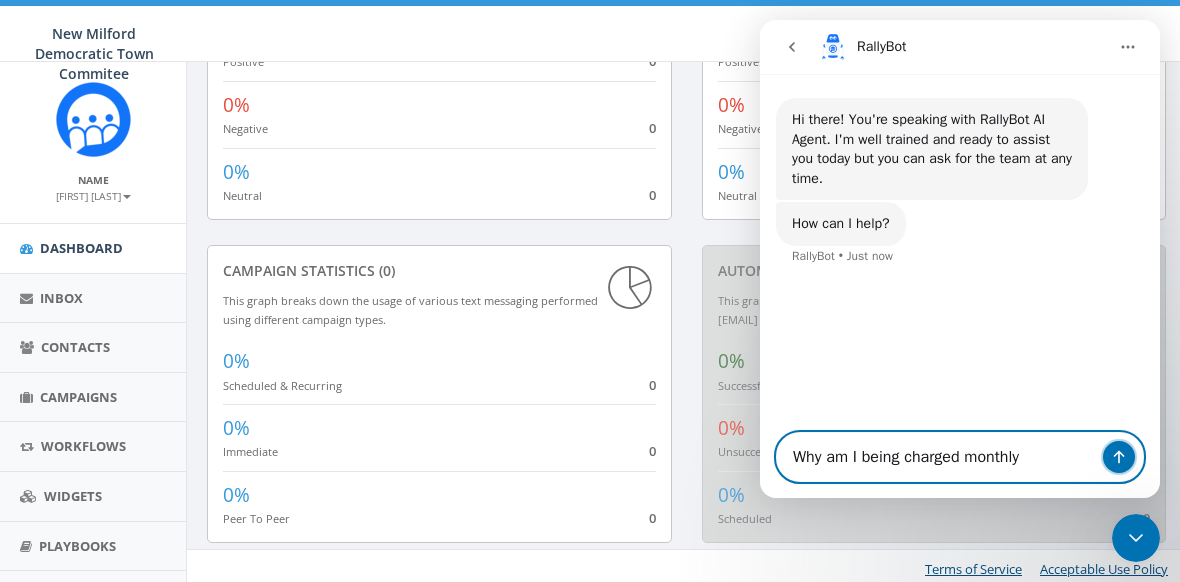 click at bounding box center [1119, 457] 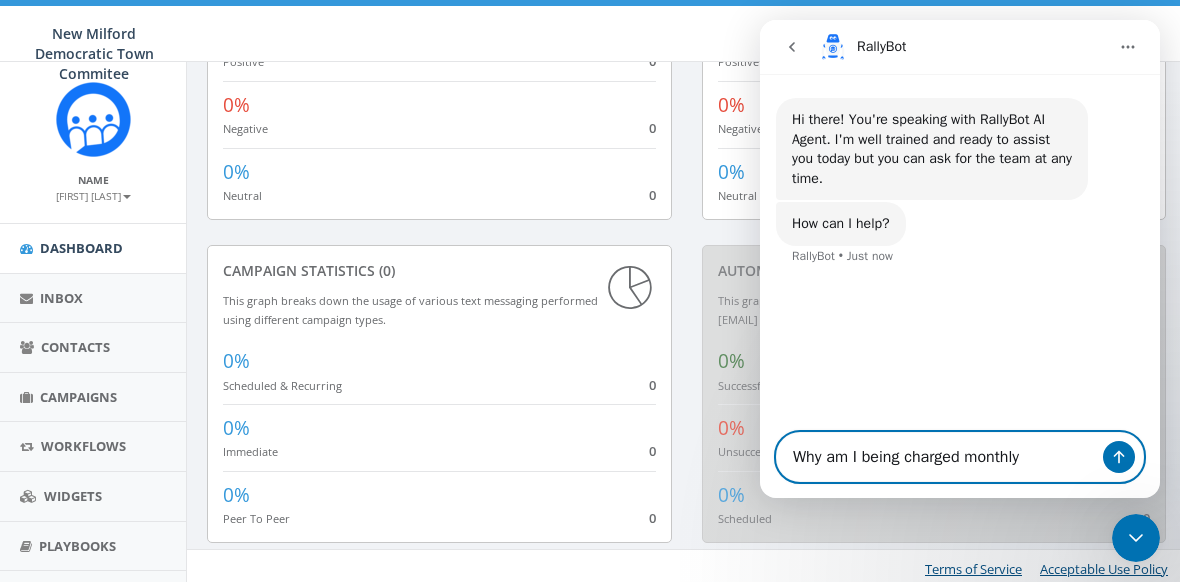 type 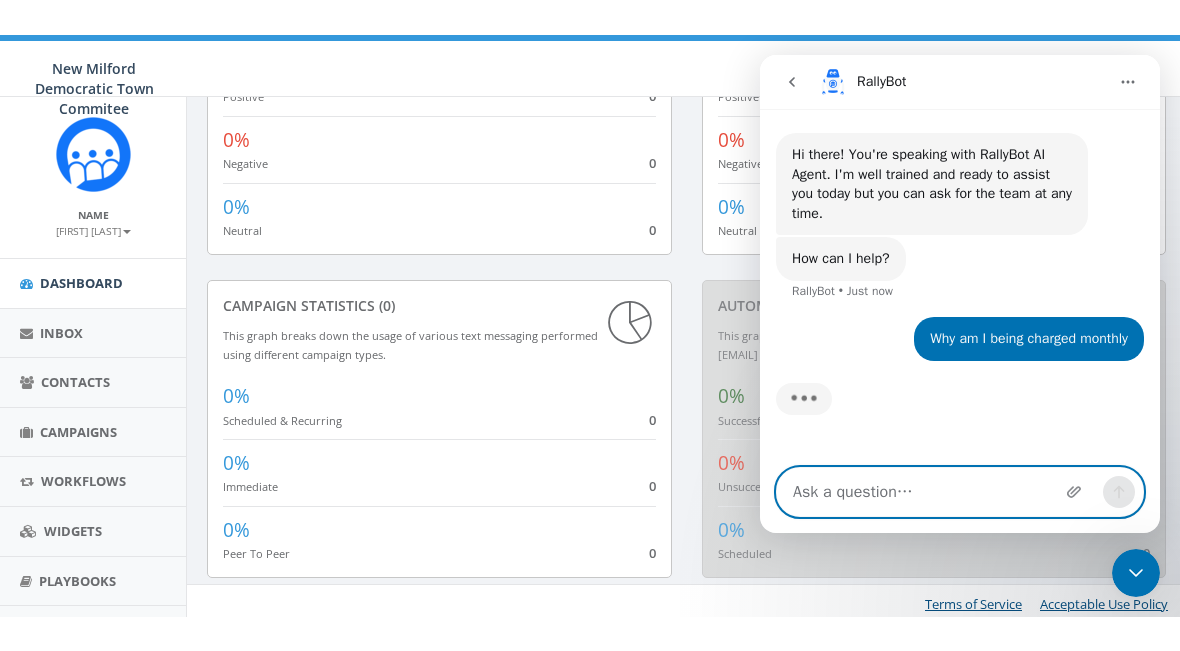 scroll, scrollTop: 670, scrollLeft: 0, axis: vertical 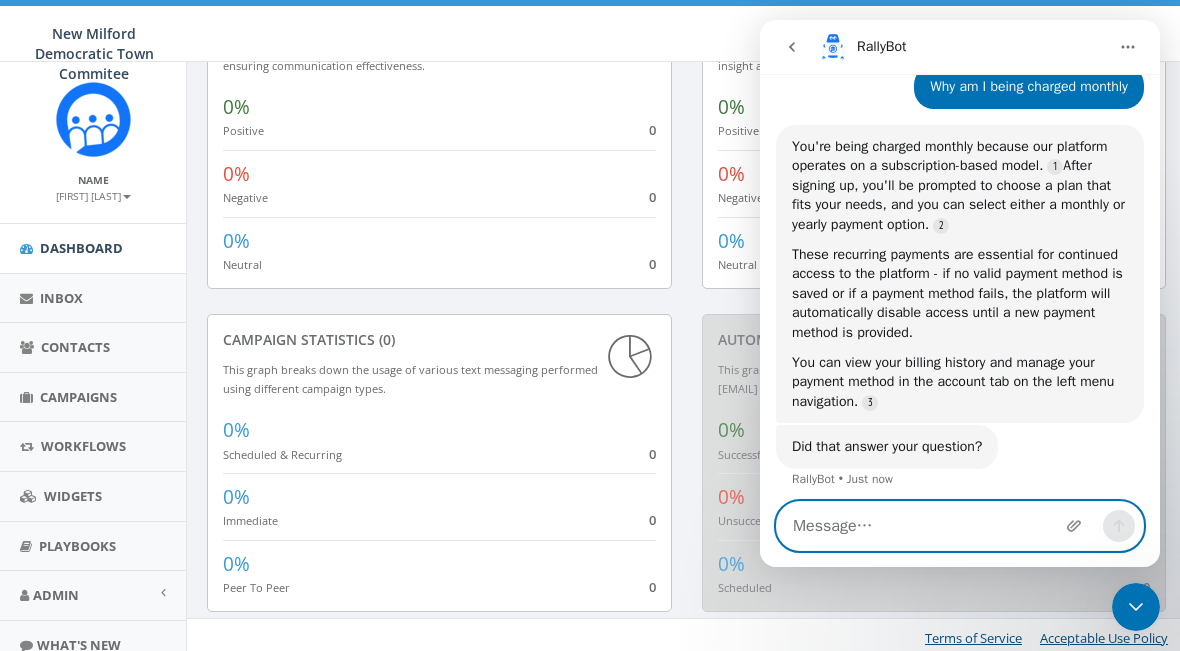 click at bounding box center [960, 526] 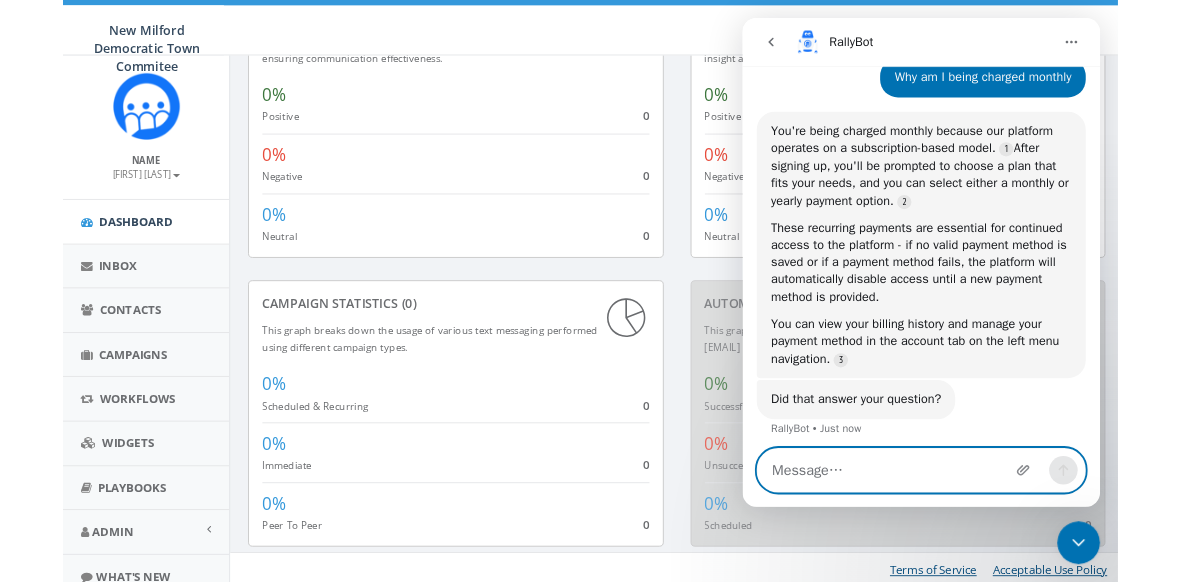 scroll, scrollTop: 800, scrollLeft: 0, axis: vertical 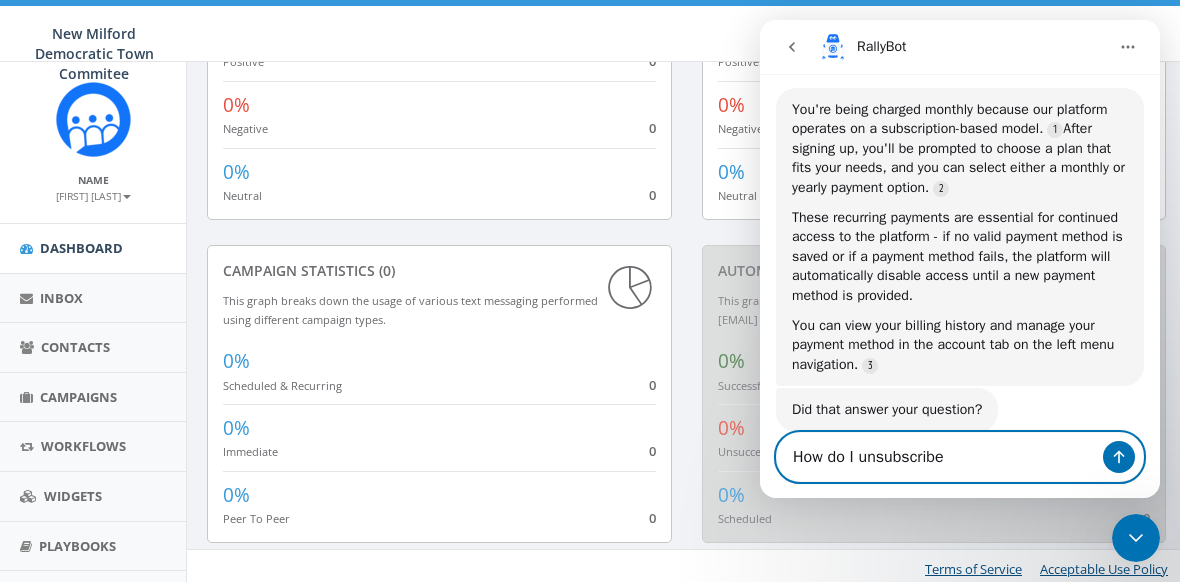 type on "How do I unsubscribe" 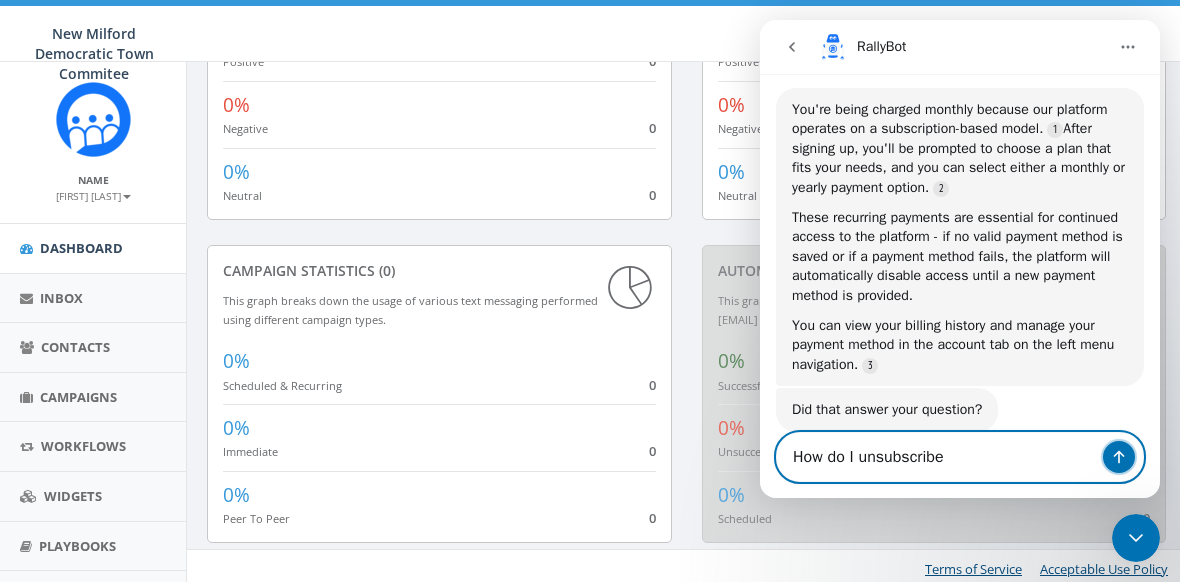 click 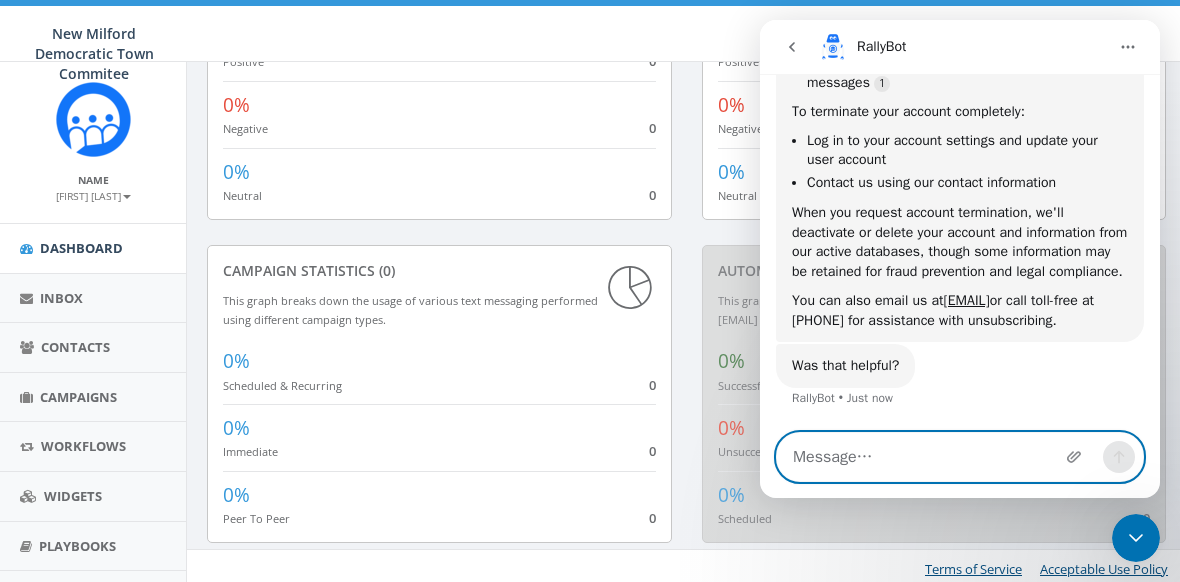 scroll, scrollTop: 796, scrollLeft: 0, axis: vertical 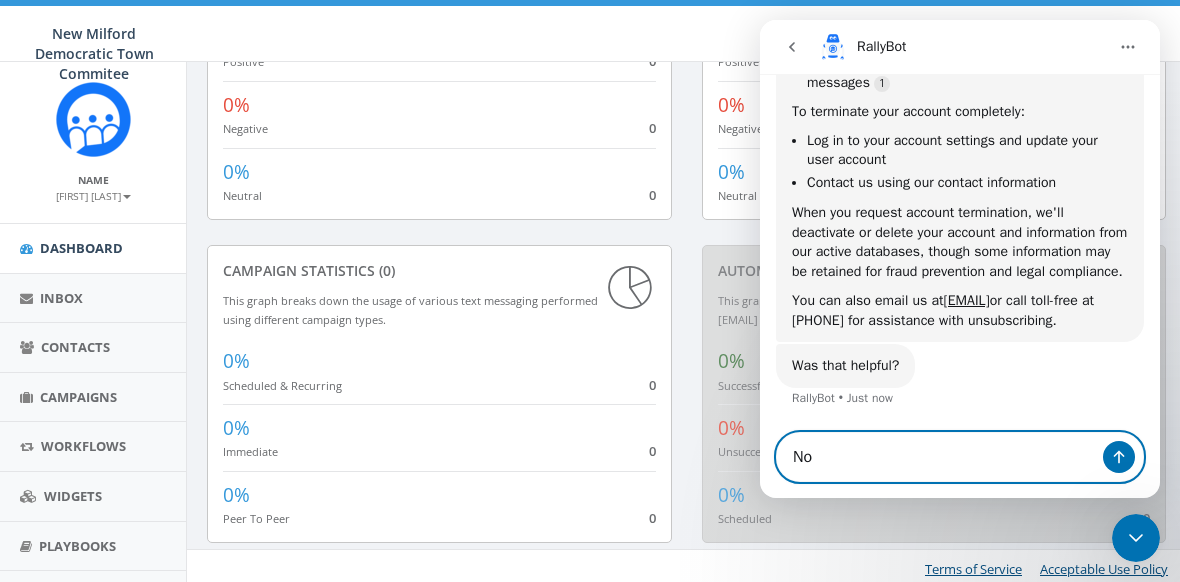 type on "No" 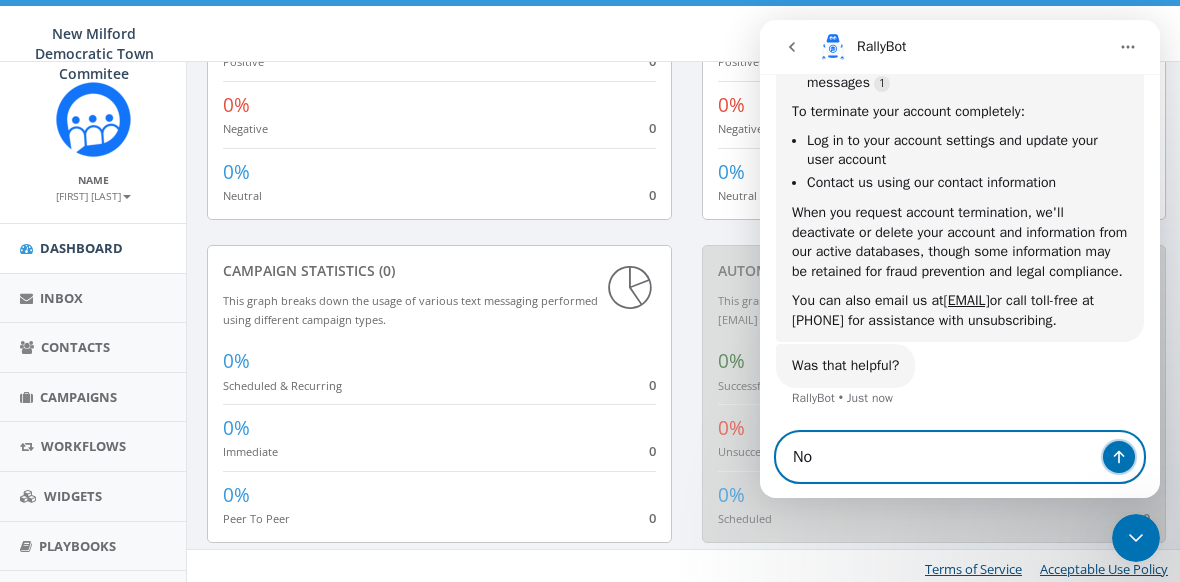 click 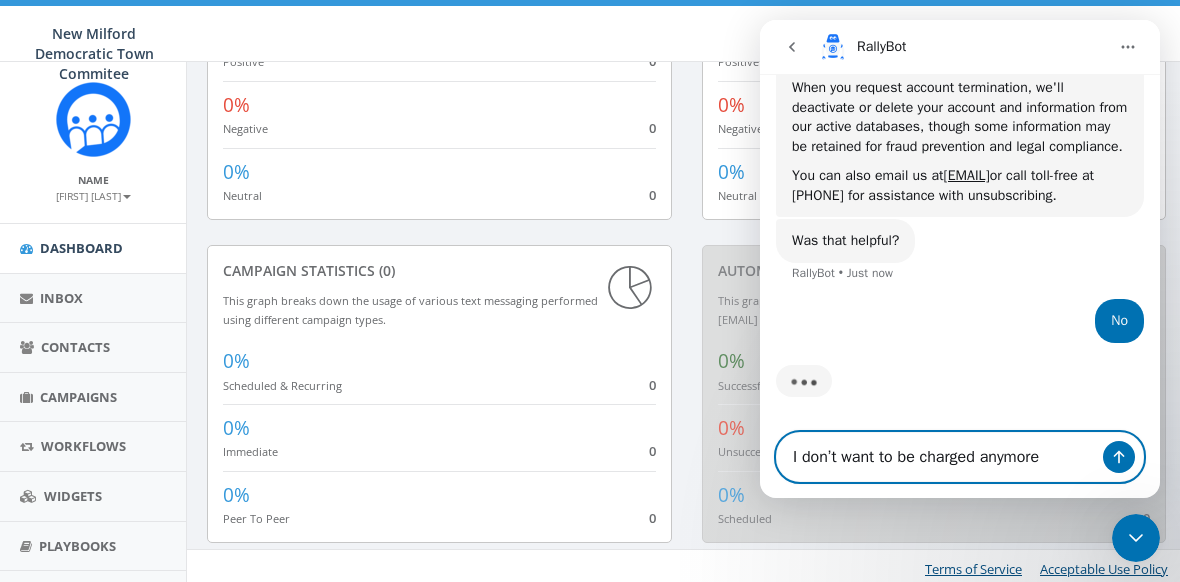 scroll, scrollTop: 940, scrollLeft: 0, axis: vertical 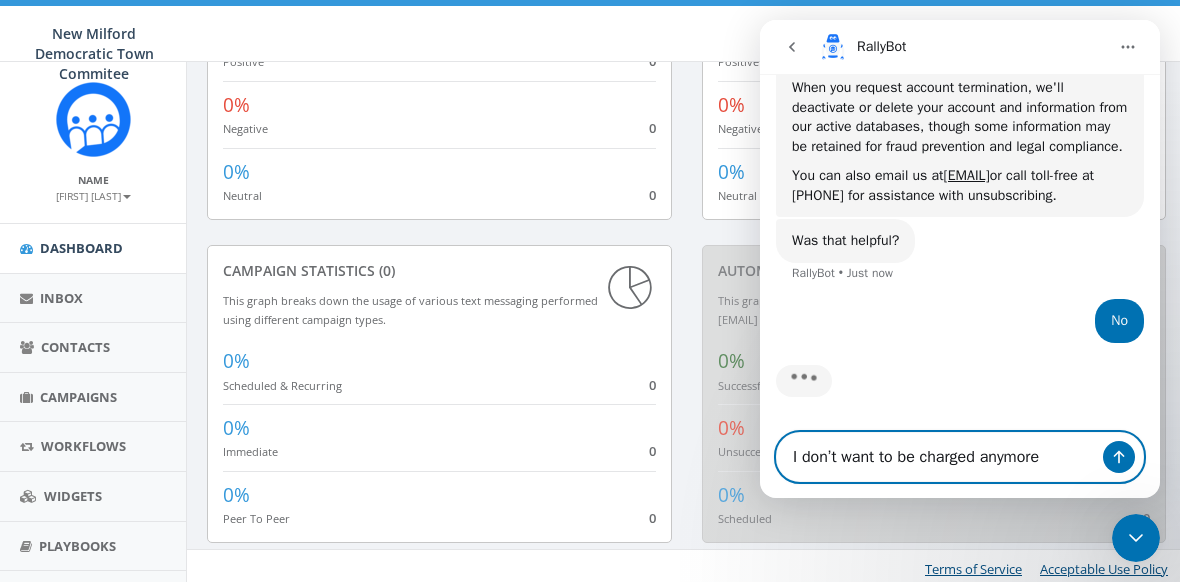 type on "I don’t want to be charged anymore" 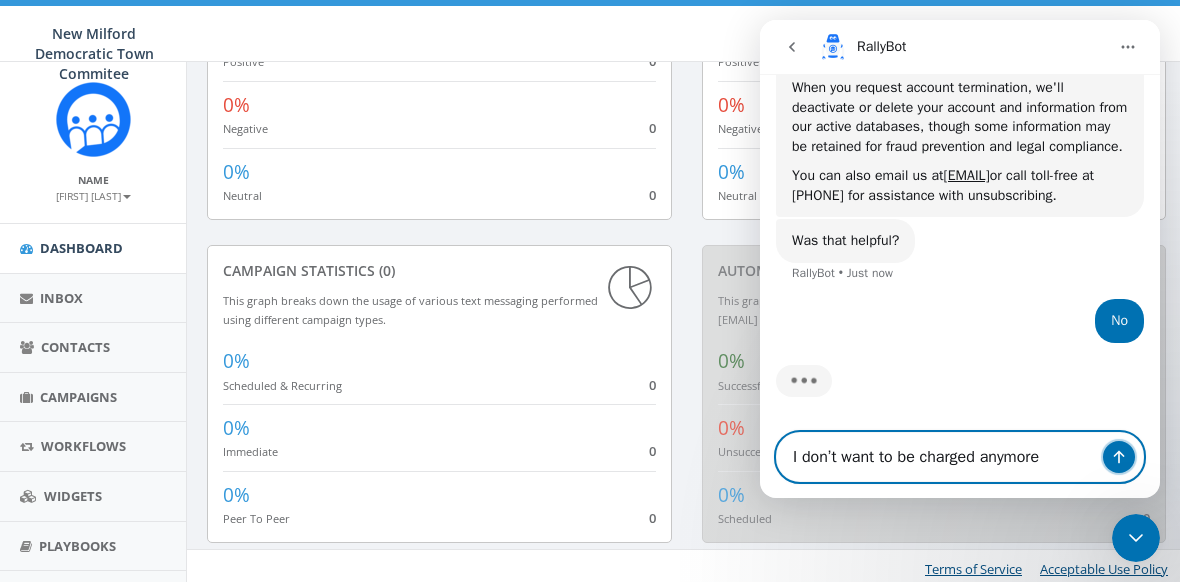 click 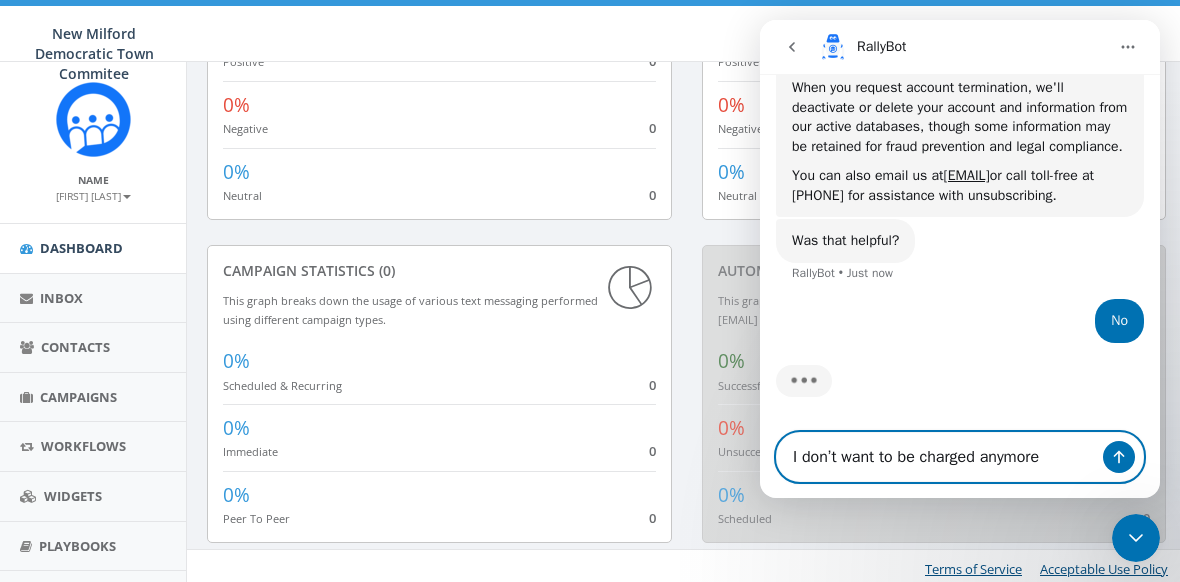 type 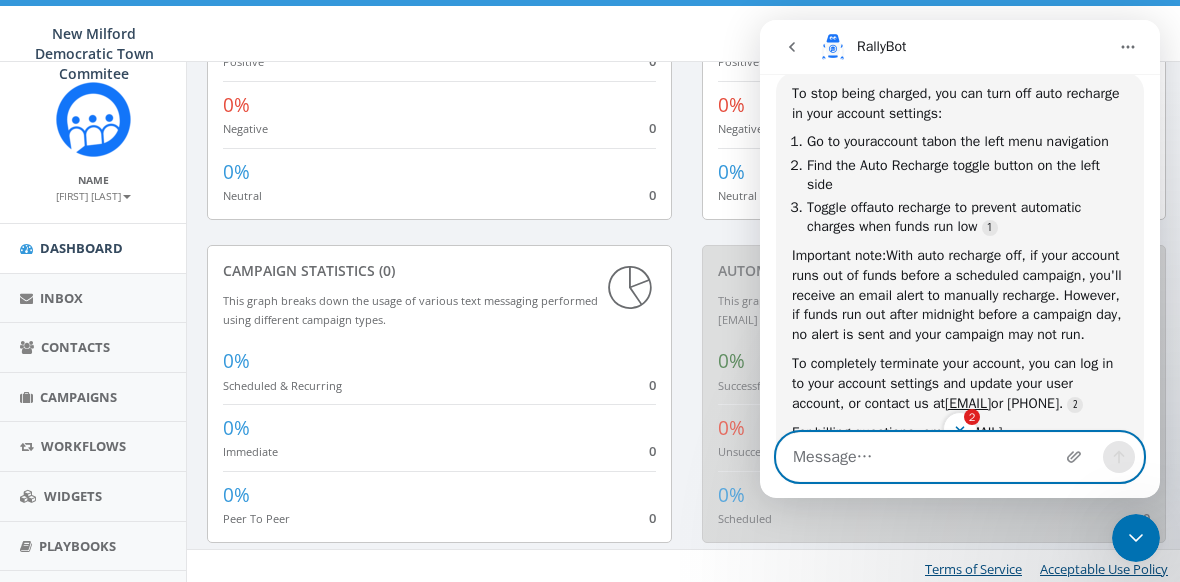 scroll, scrollTop: 1402, scrollLeft: 0, axis: vertical 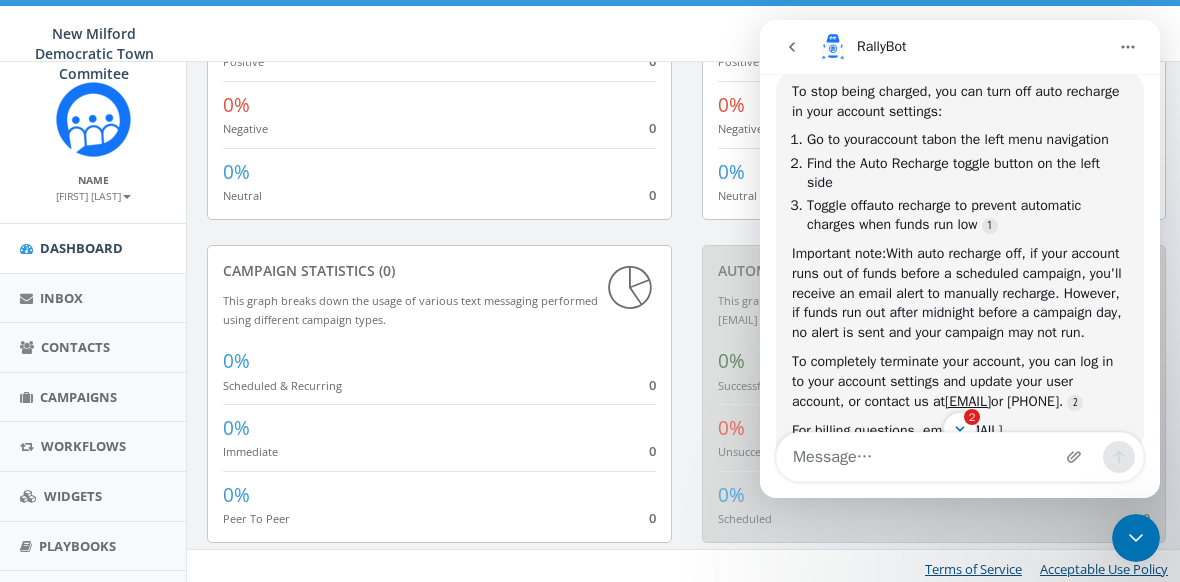 click on "[FIRST] [LAST]" at bounding box center (93, 196) 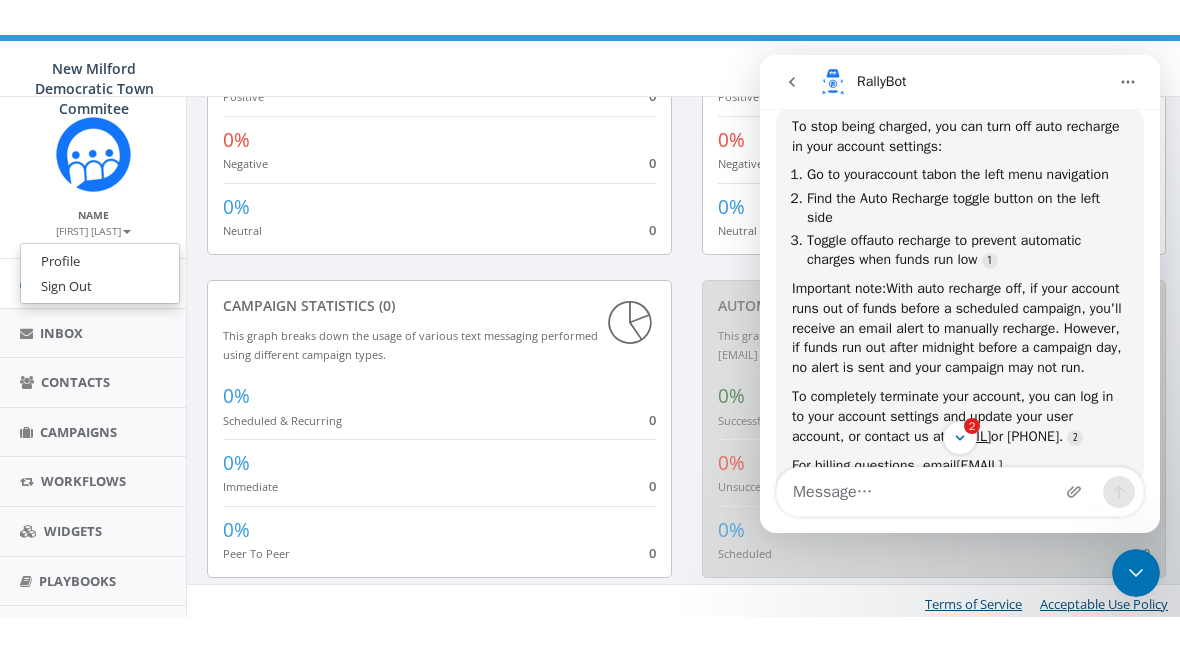 scroll, scrollTop: 731, scrollLeft: 0, axis: vertical 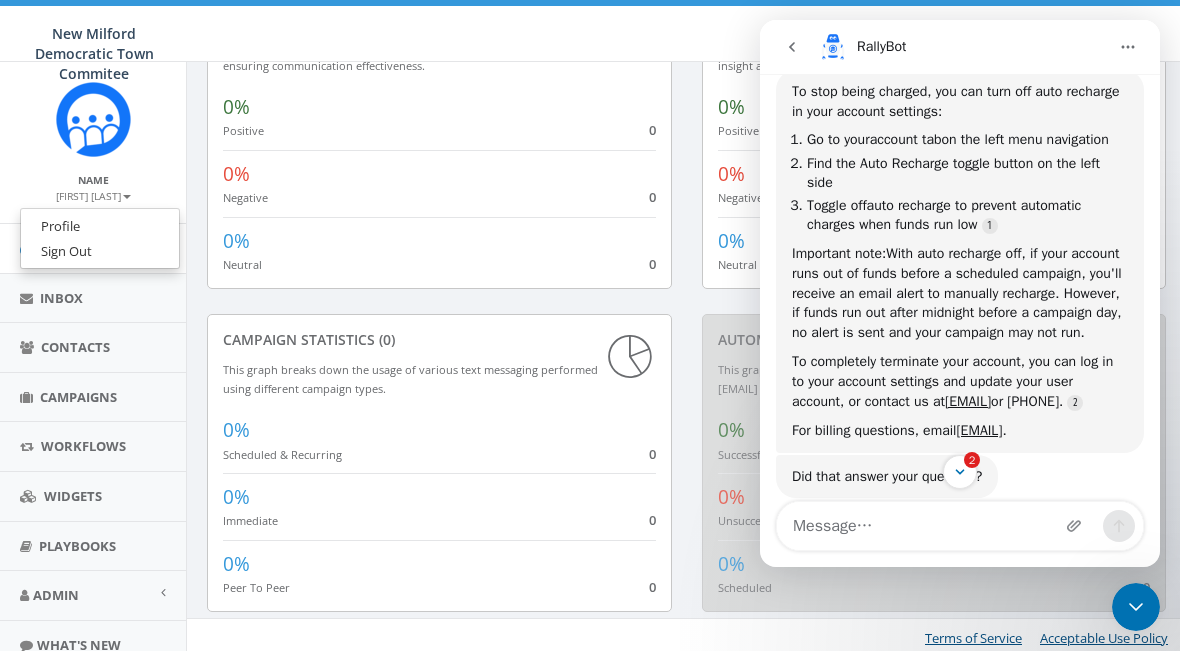 click at bounding box center (590, 325) 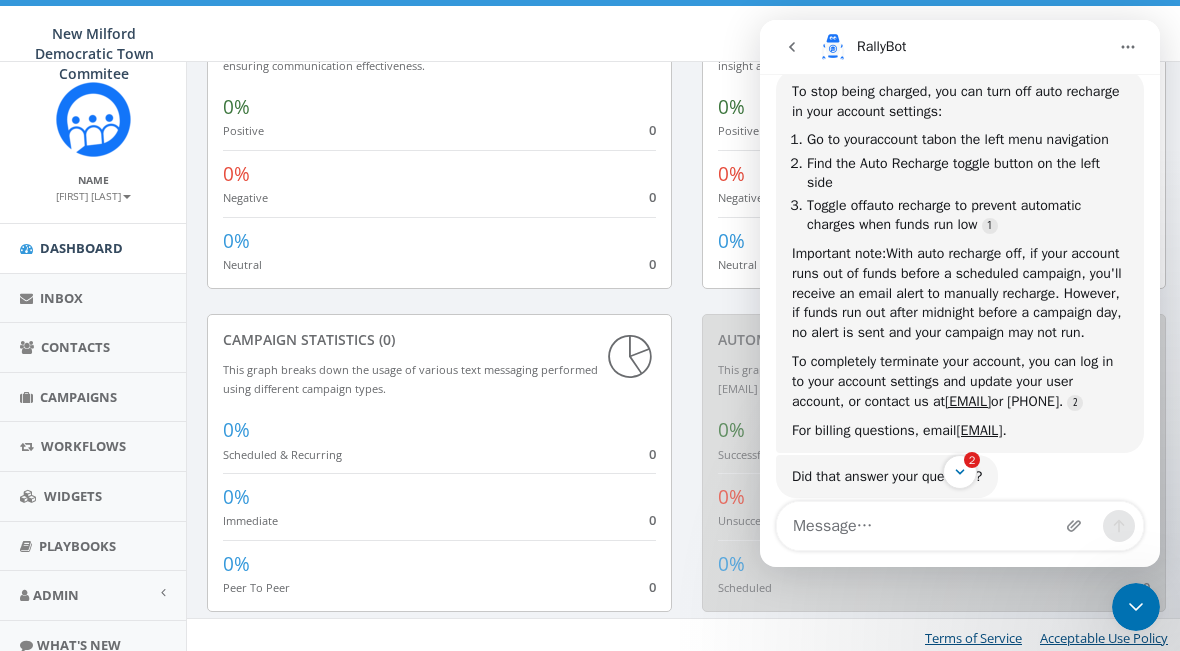 scroll, scrollTop: 0, scrollLeft: 0, axis: both 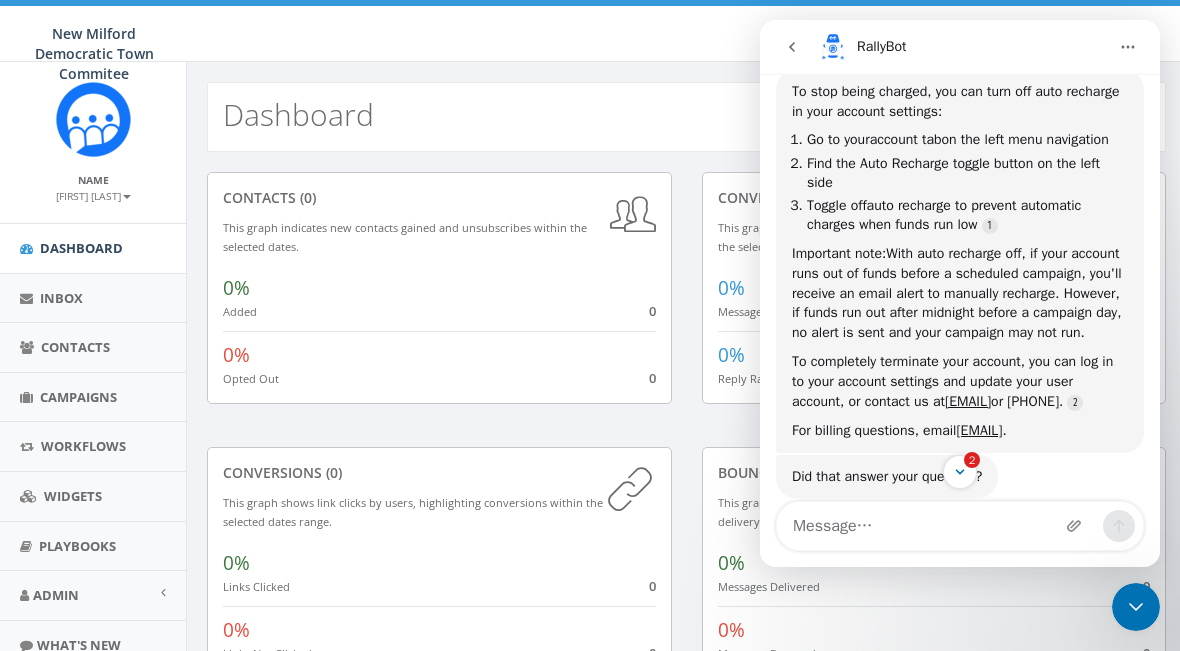 click on "Dashboard" at bounding box center [81, 248] 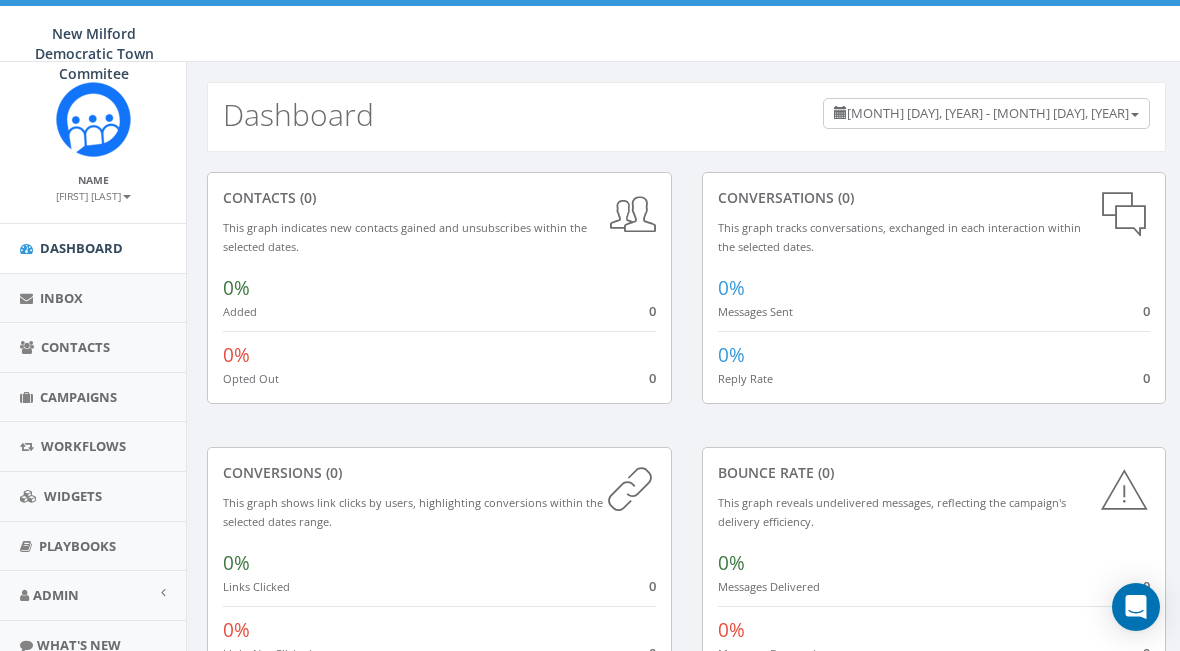 scroll, scrollTop: 0, scrollLeft: 0, axis: both 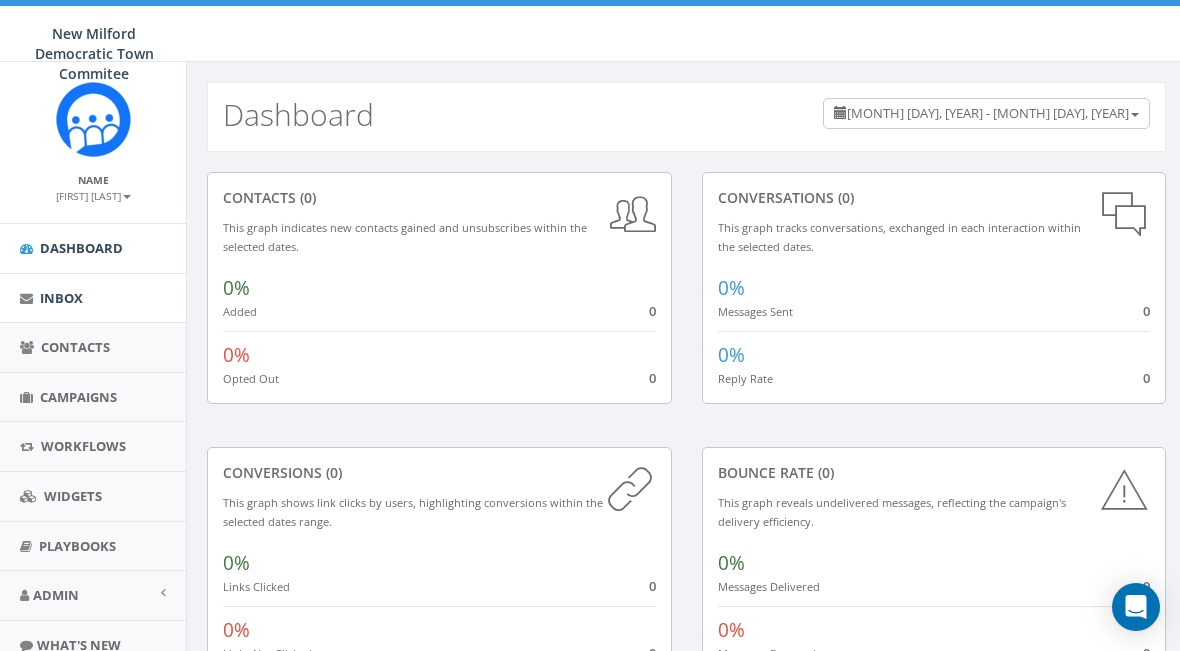 click on "Inbox" at bounding box center [61, 298] 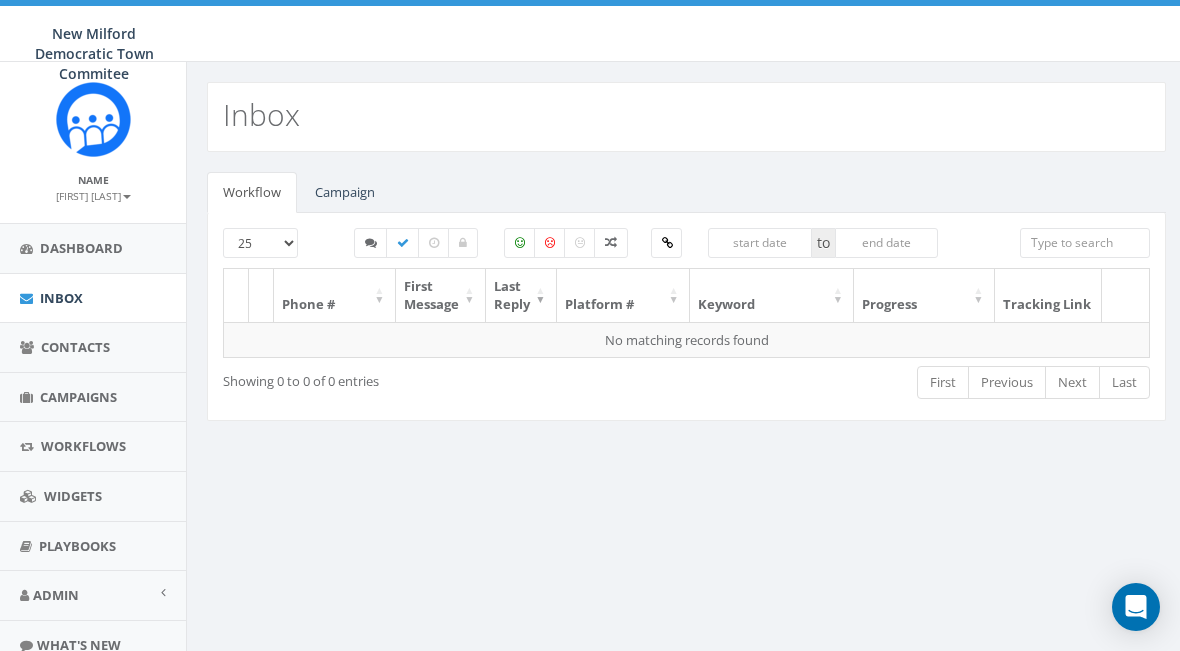 scroll, scrollTop: 0, scrollLeft: 0, axis: both 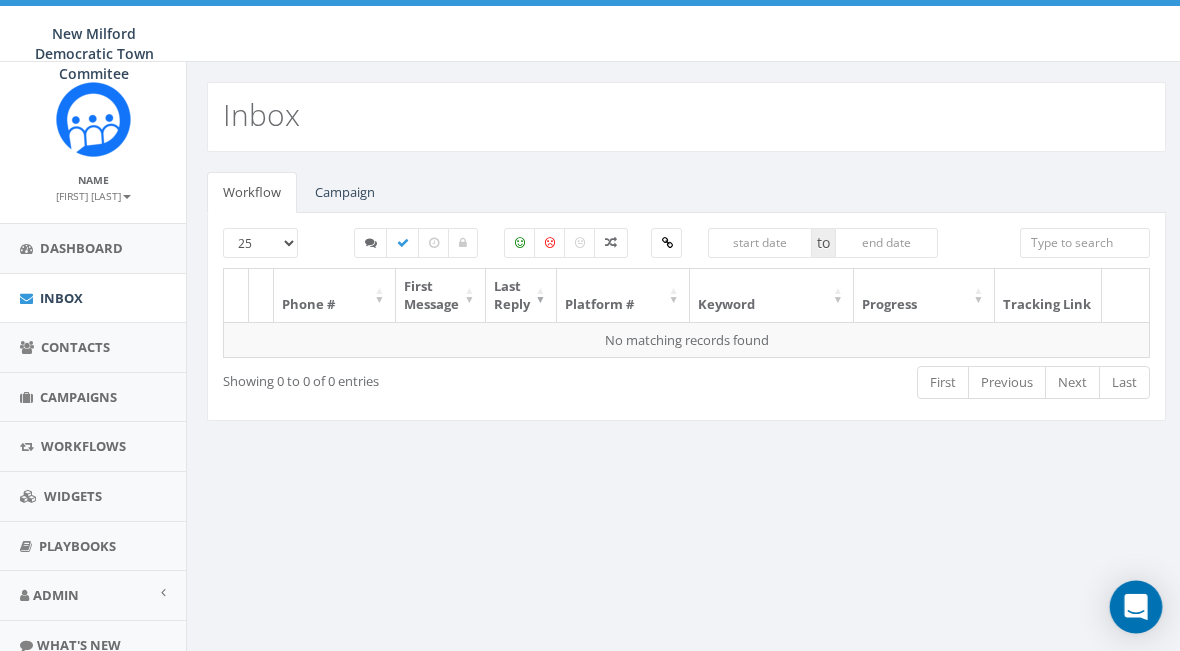 click 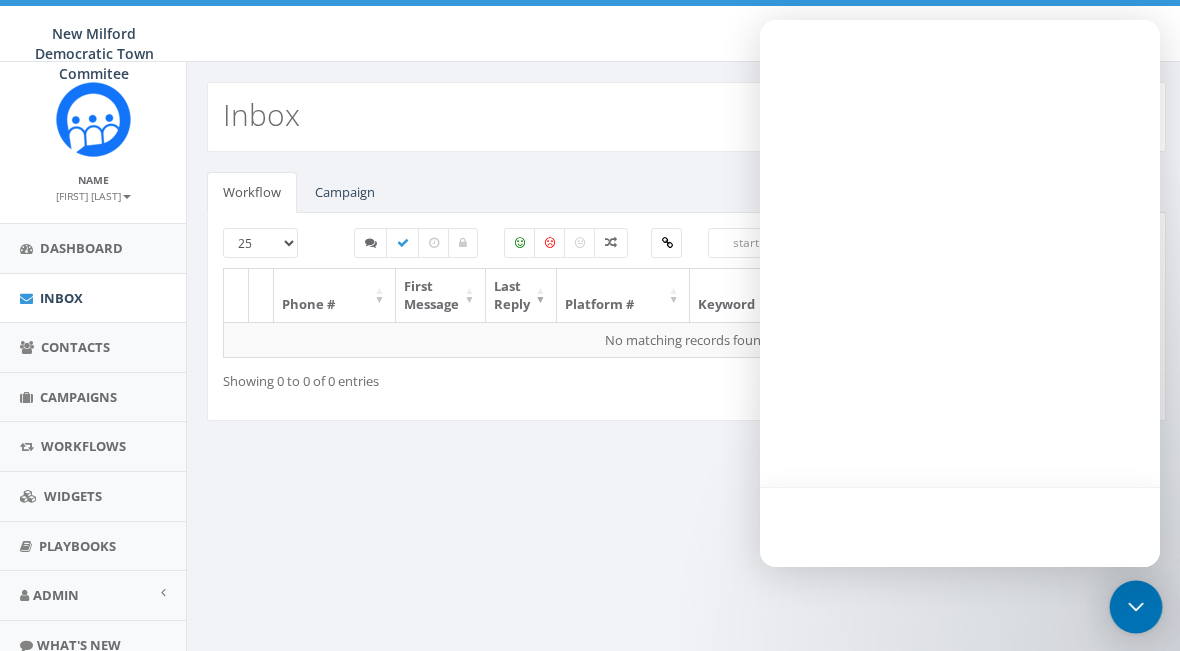 scroll, scrollTop: 0, scrollLeft: 0, axis: both 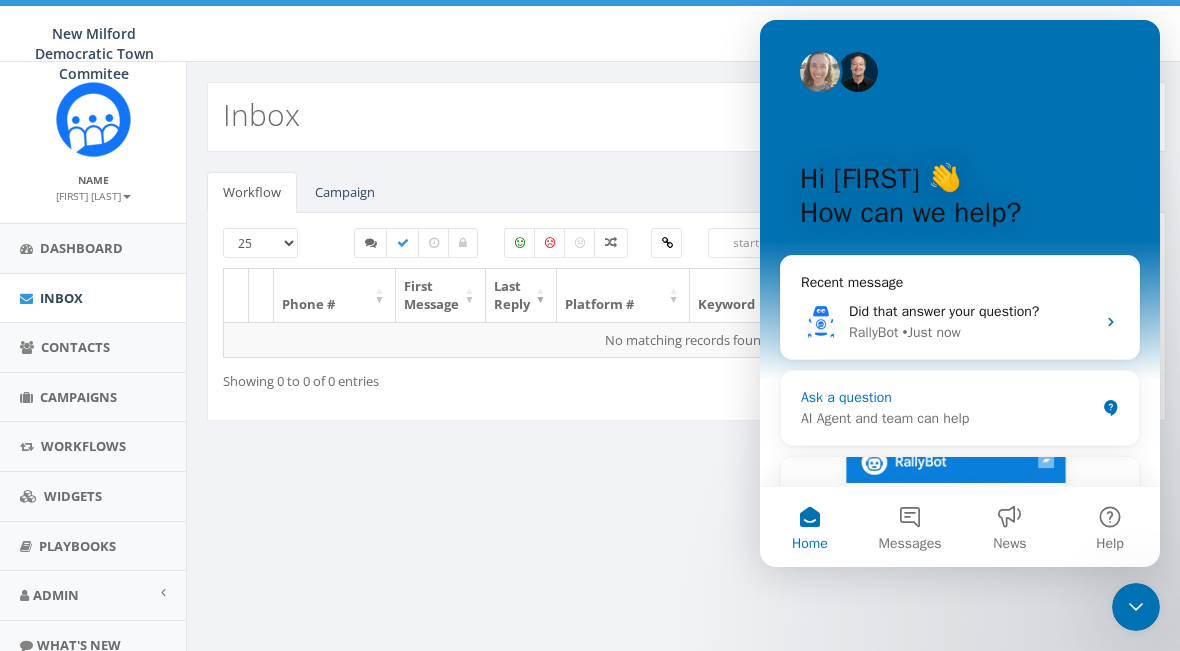 click on "Ask a question AI Agent and team can help" at bounding box center (960, 408) 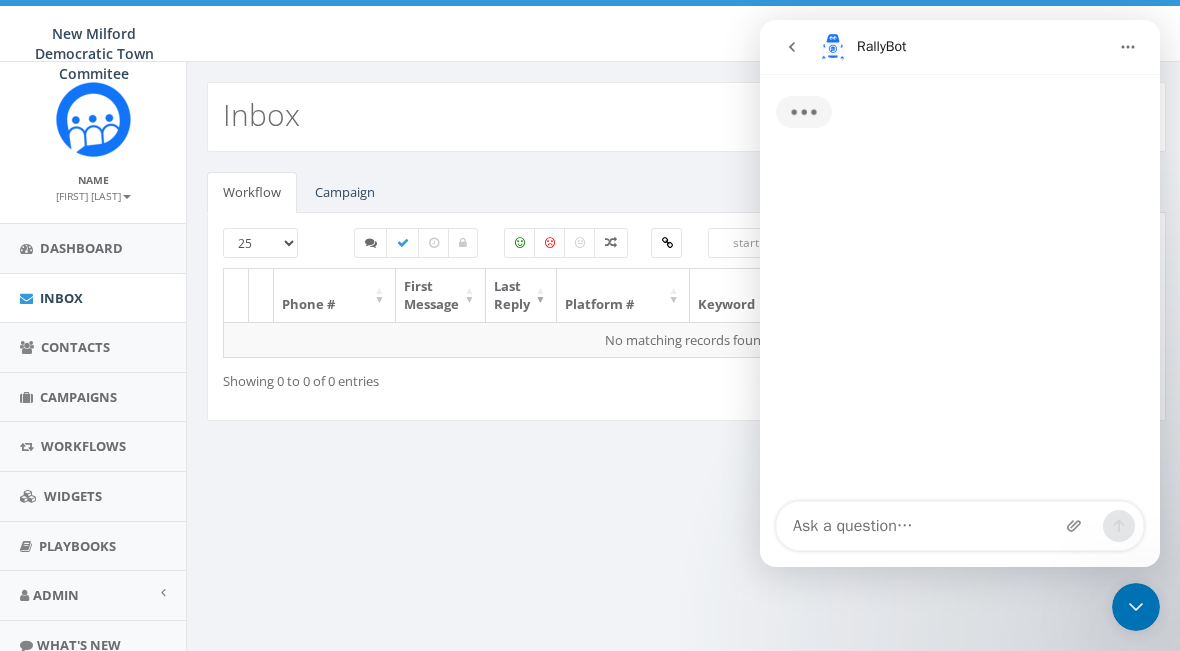 click at bounding box center (1136, 607) 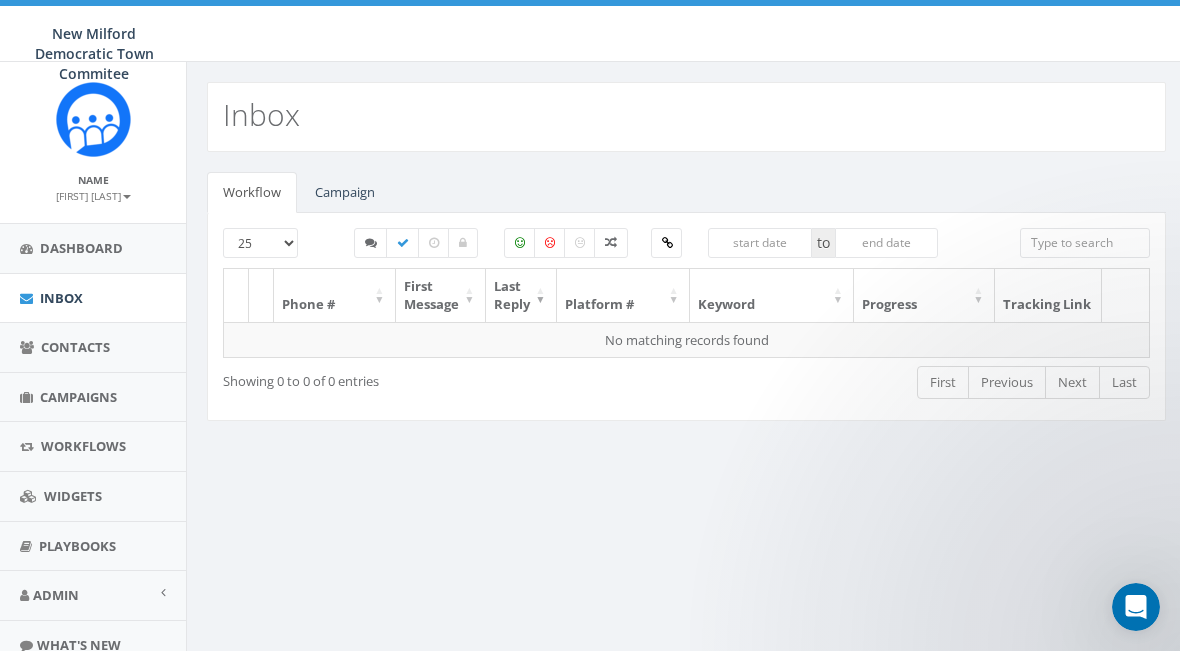 scroll, scrollTop: 0, scrollLeft: 0, axis: both 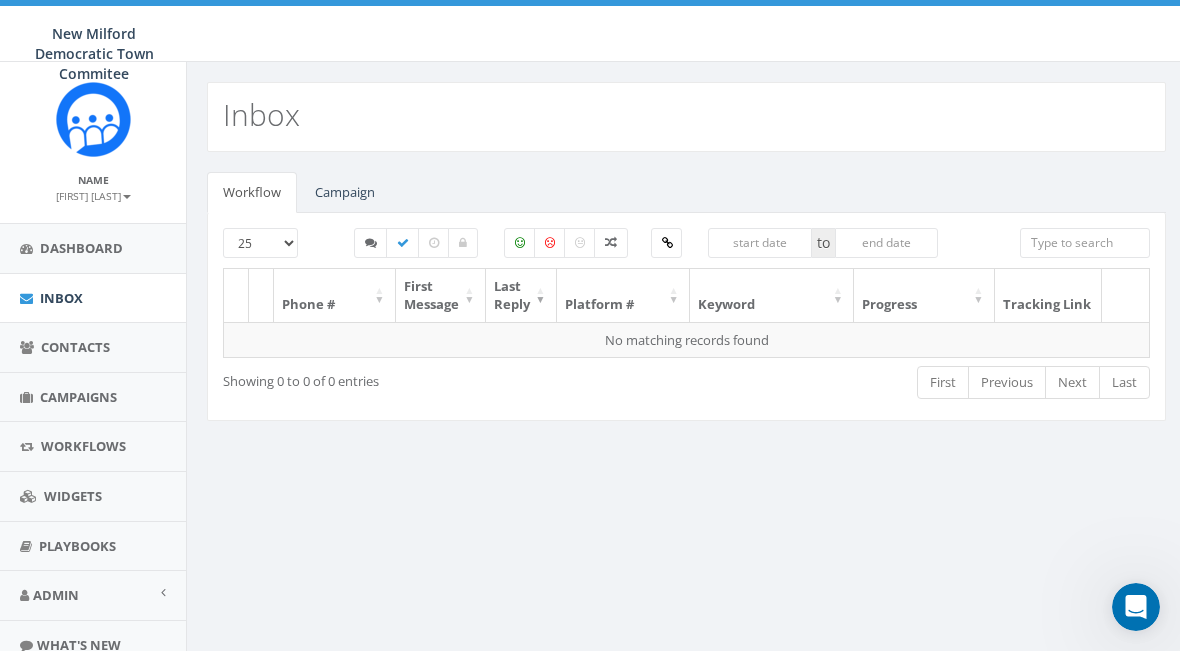 click 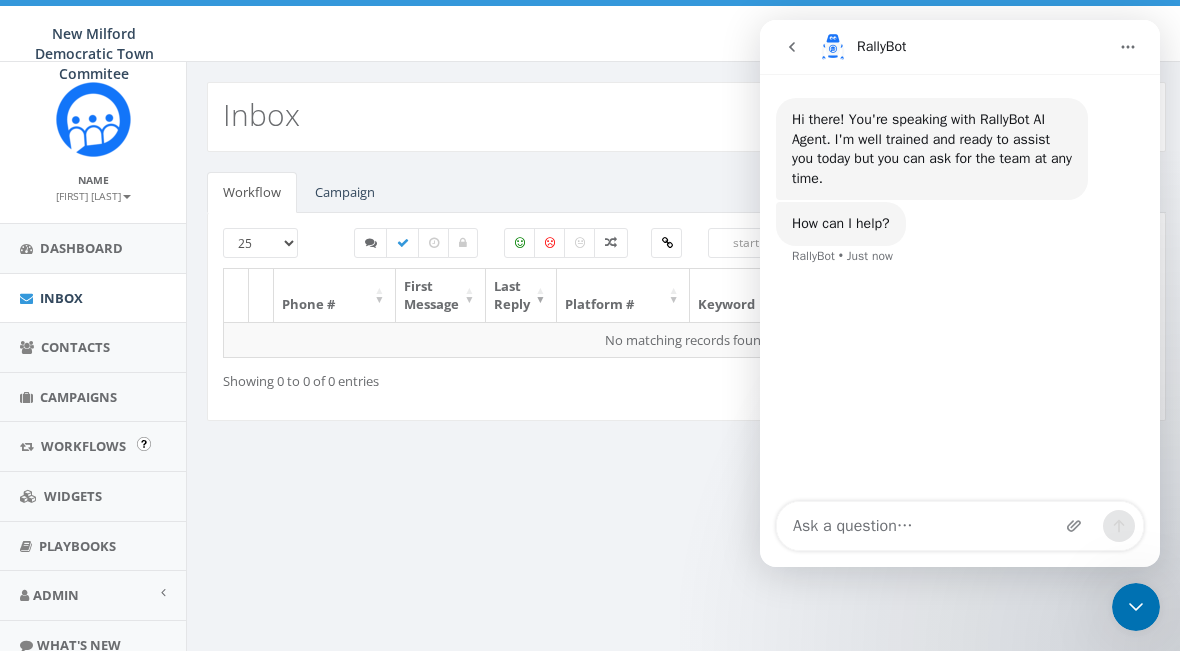 click 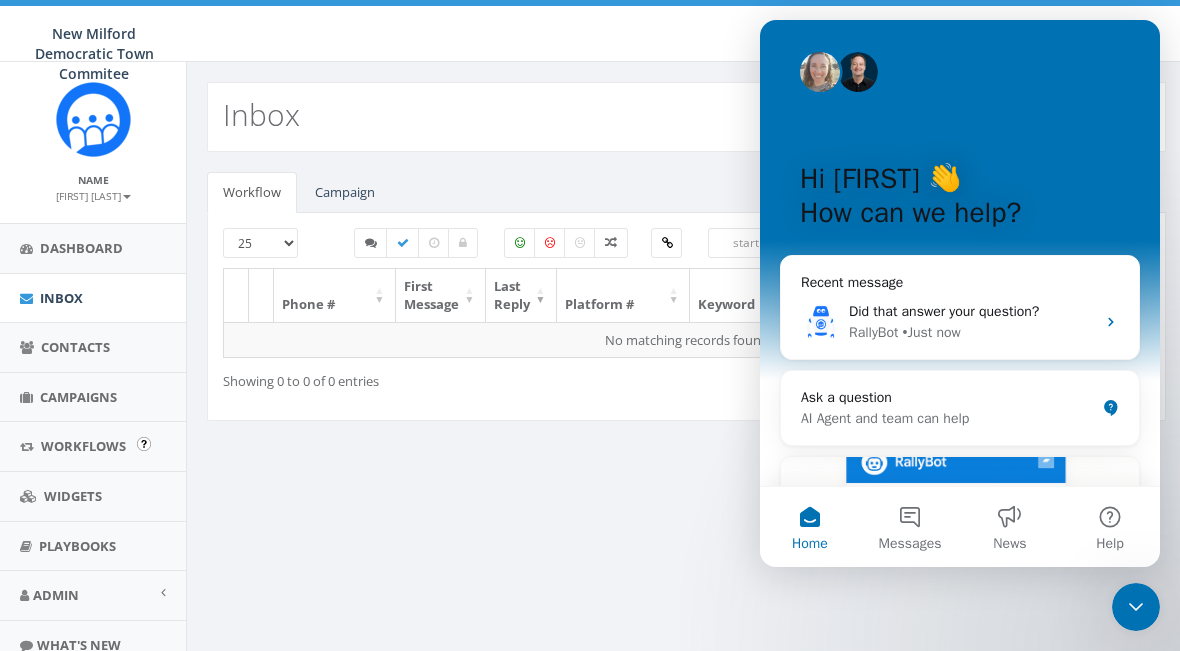 scroll, scrollTop: 0, scrollLeft: 0, axis: both 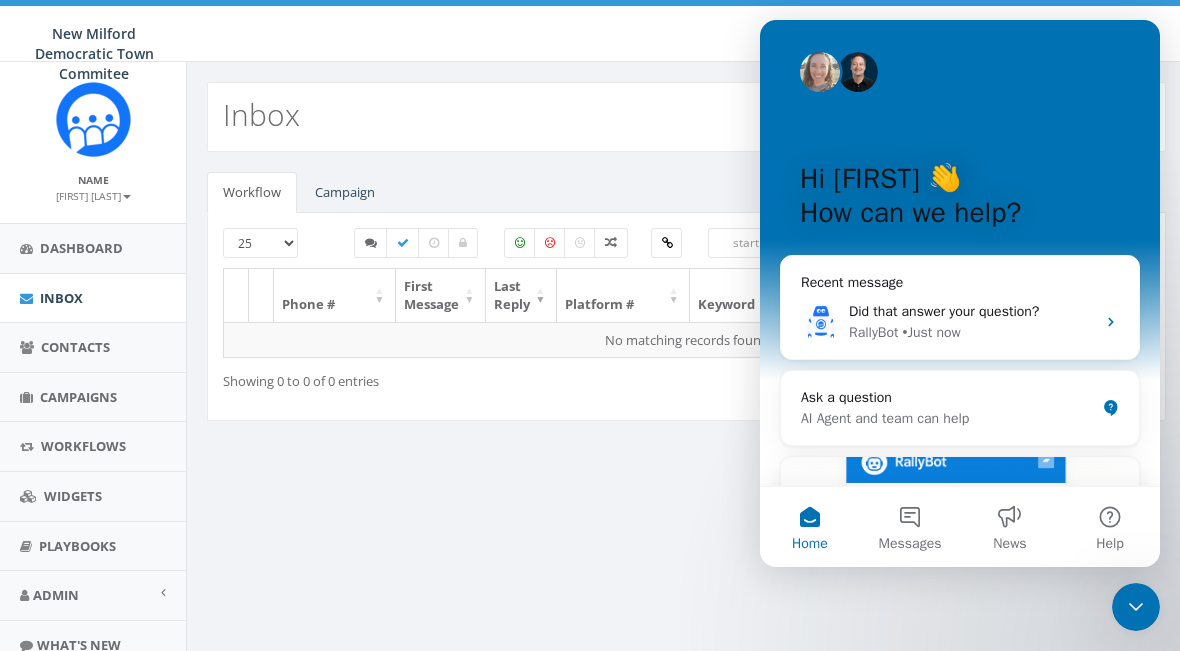 click on "[FIRST] [LAST]" at bounding box center [93, 196] 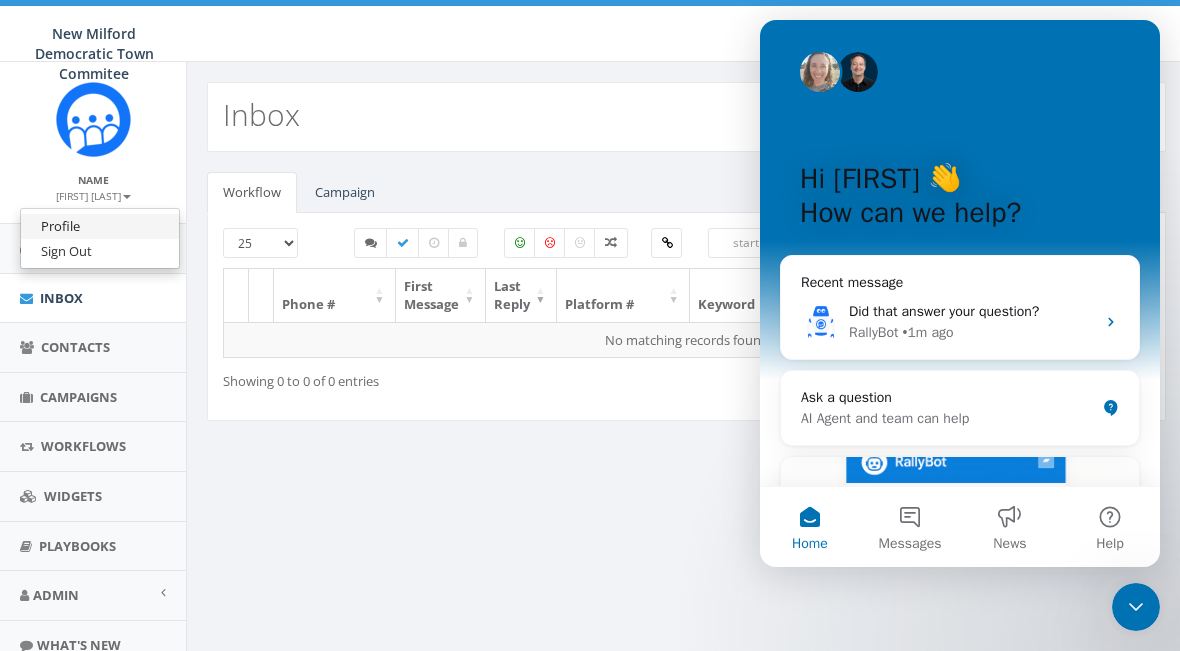 click on "Profile" at bounding box center [100, 226] 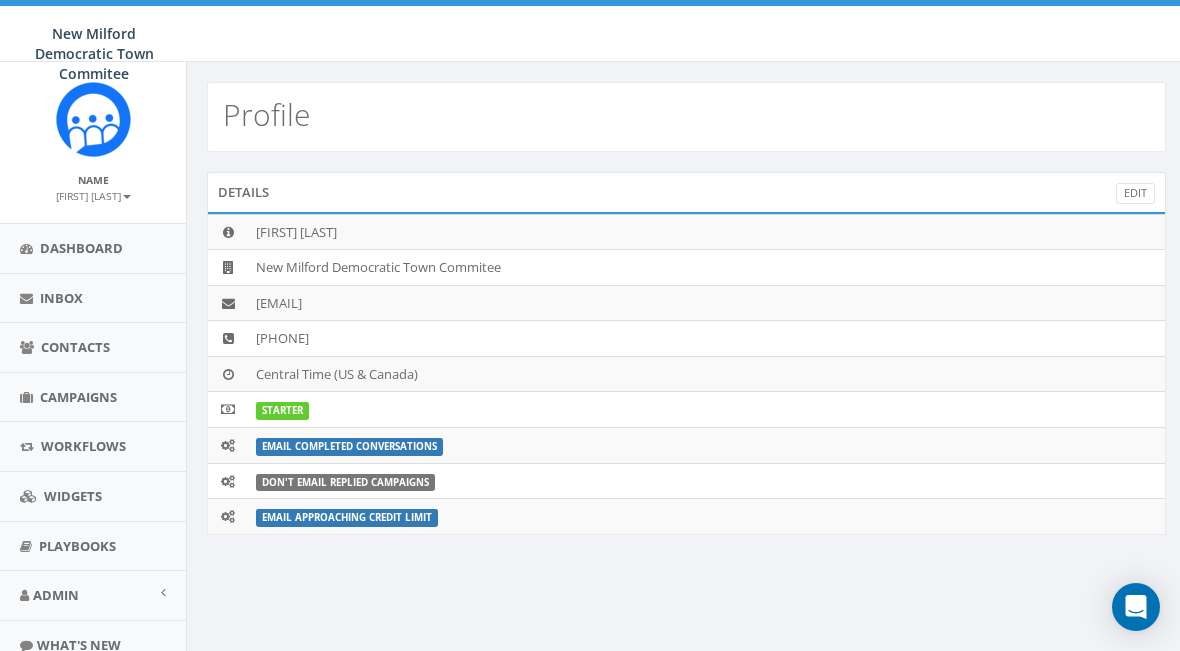 scroll, scrollTop: 0, scrollLeft: 0, axis: both 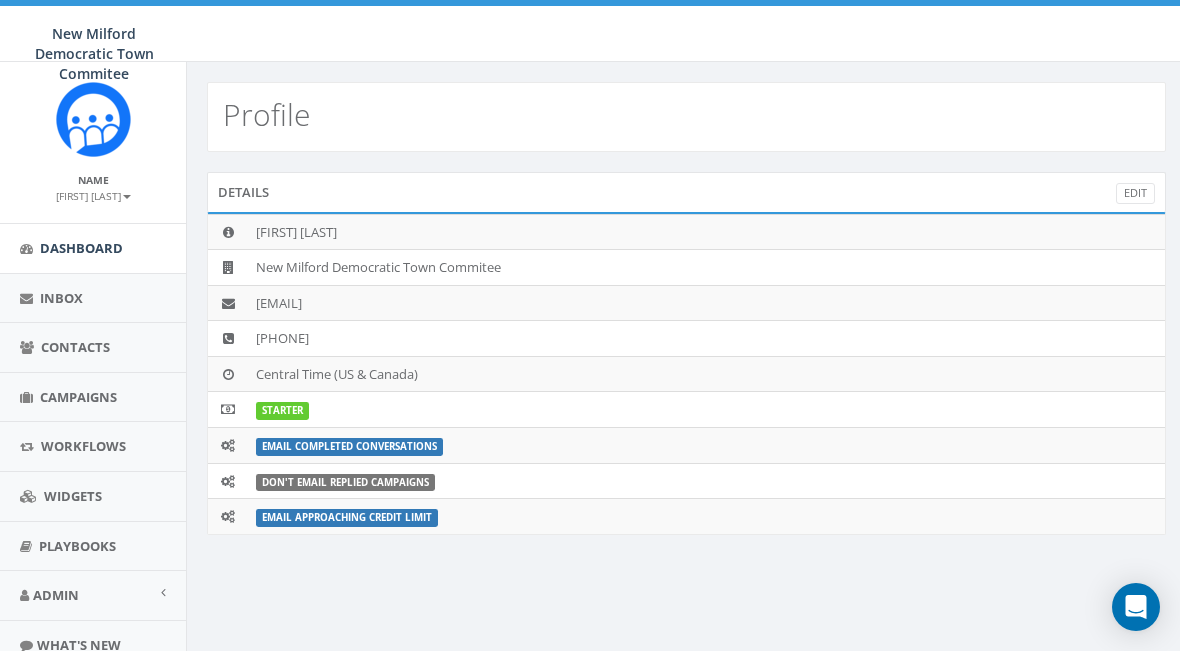 click on "Dashboard" at bounding box center [93, 248] 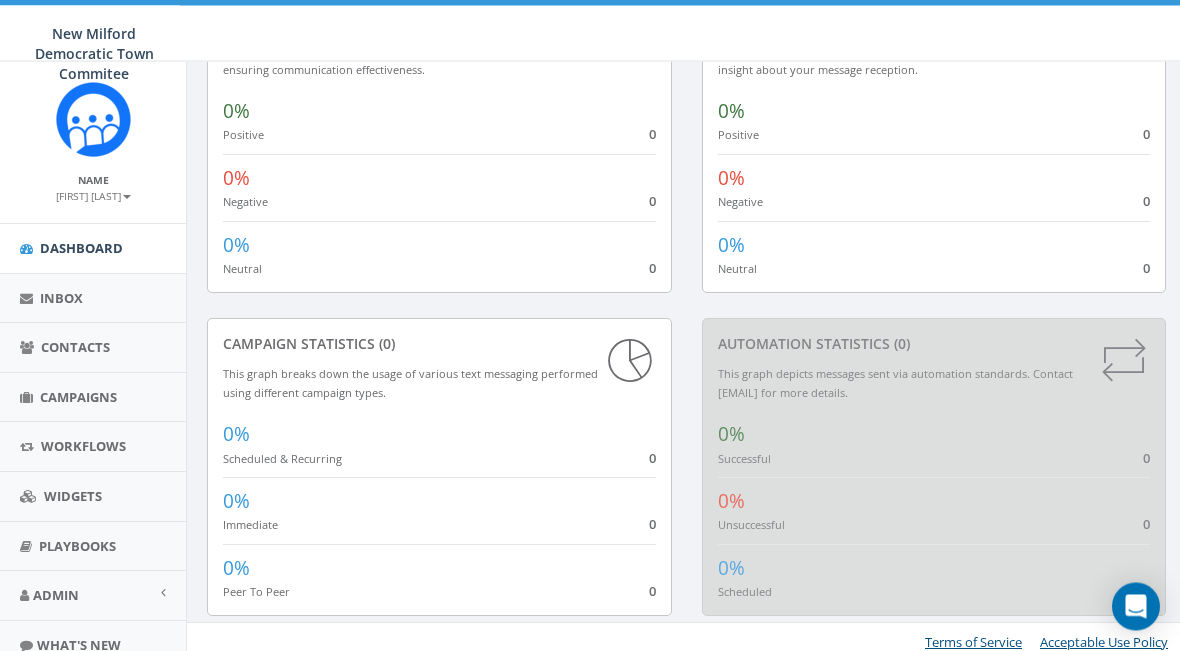scroll, scrollTop: 731, scrollLeft: 0, axis: vertical 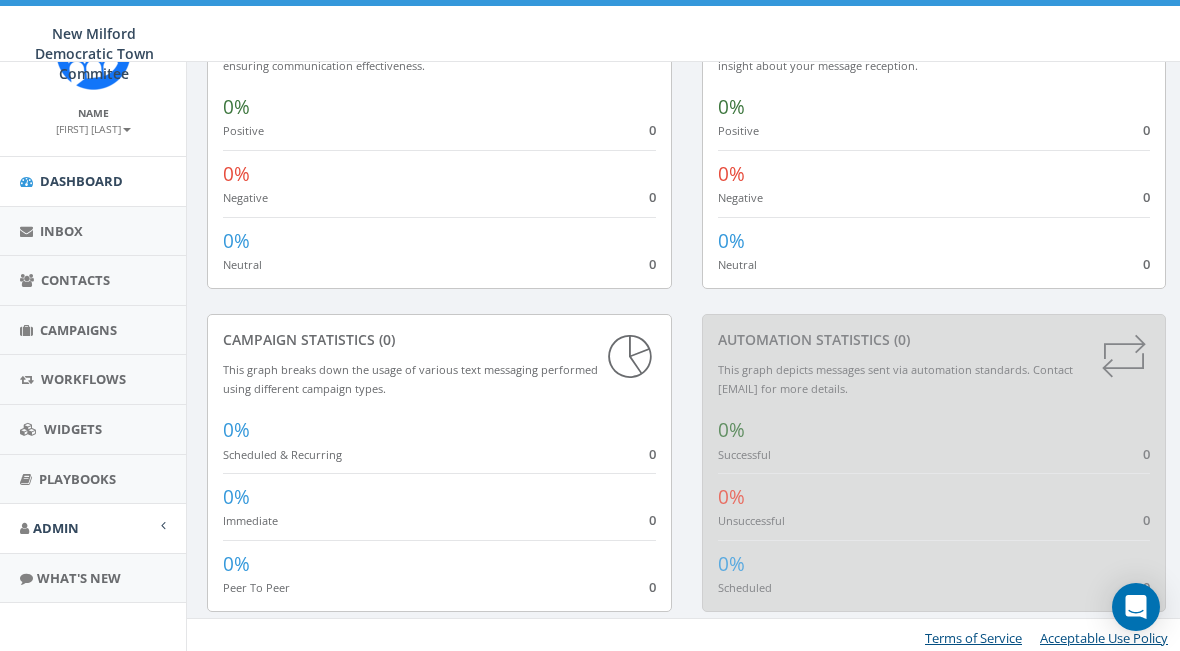 click on "Admin" at bounding box center (93, 528) 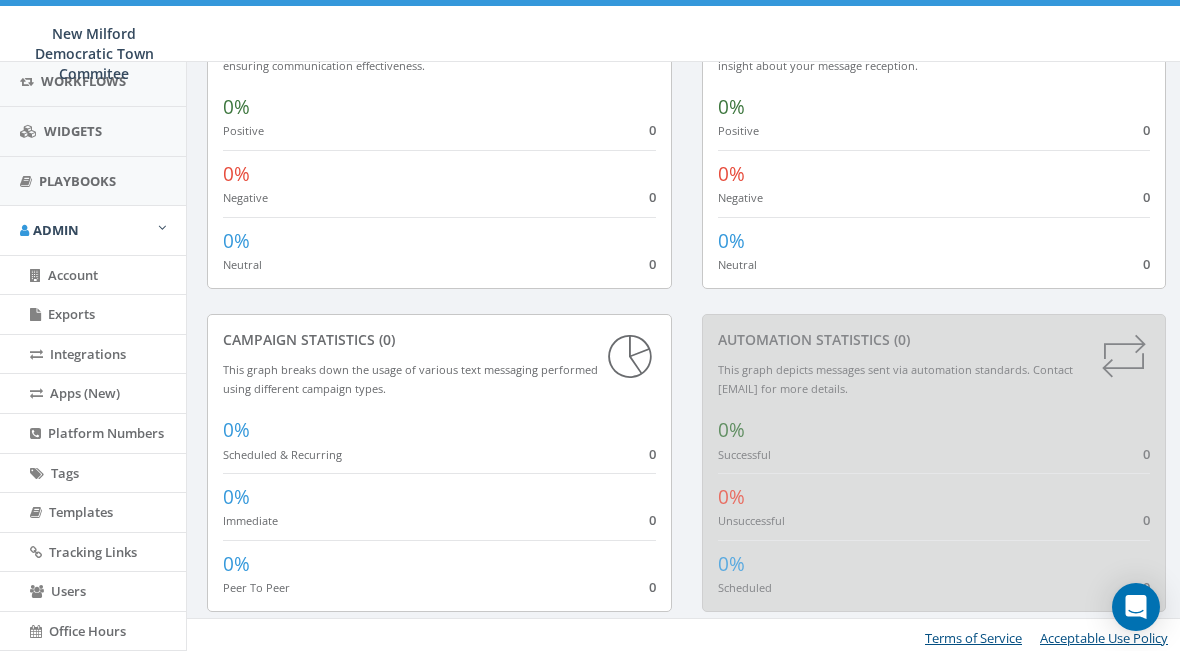scroll, scrollTop: 367, scrollLeft: 0, axis: vertical 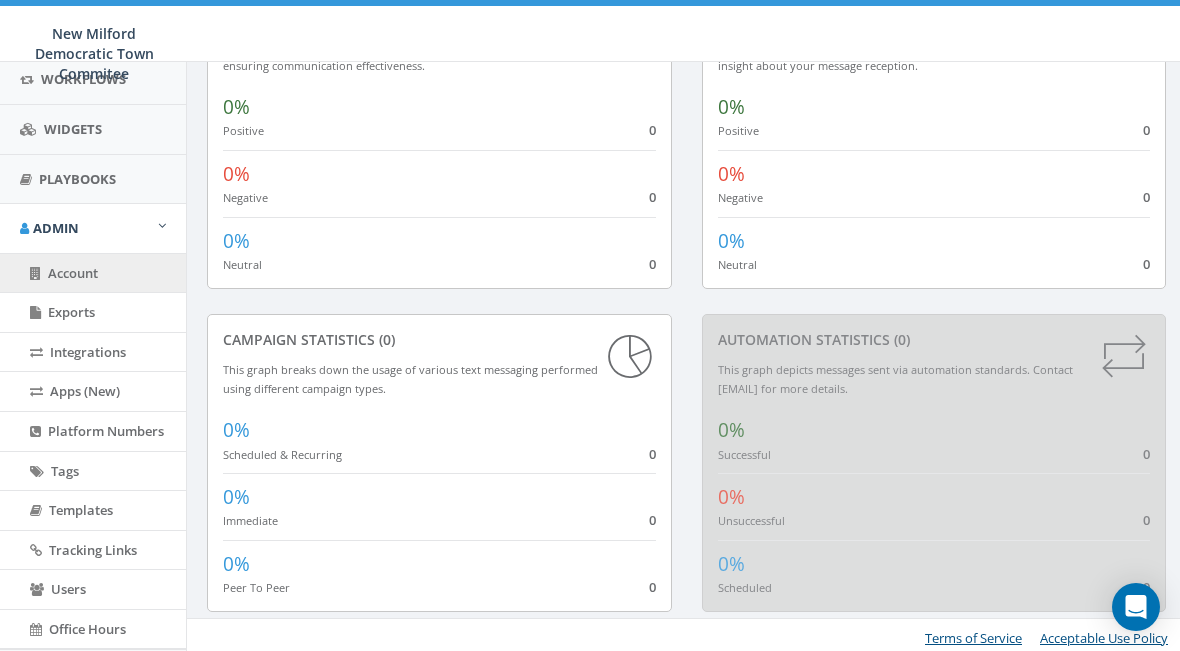 click on "Account" at bounding box center [93, 273] 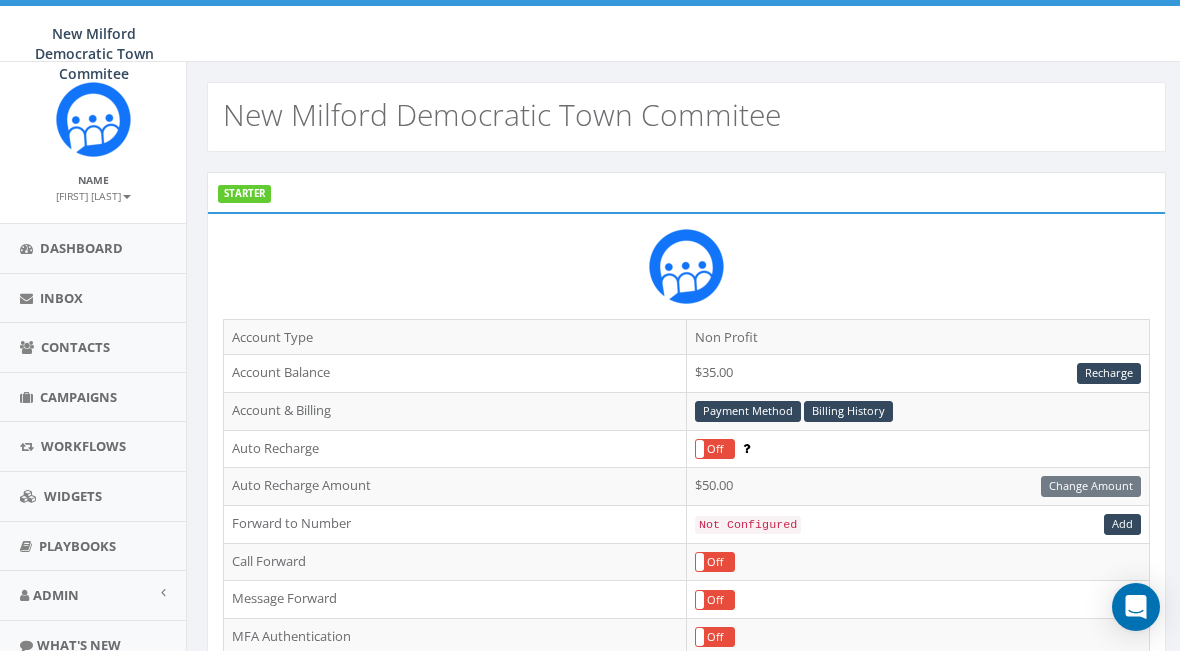 scroll, scrollTop: 0, scrollLeft: 0, axis: both 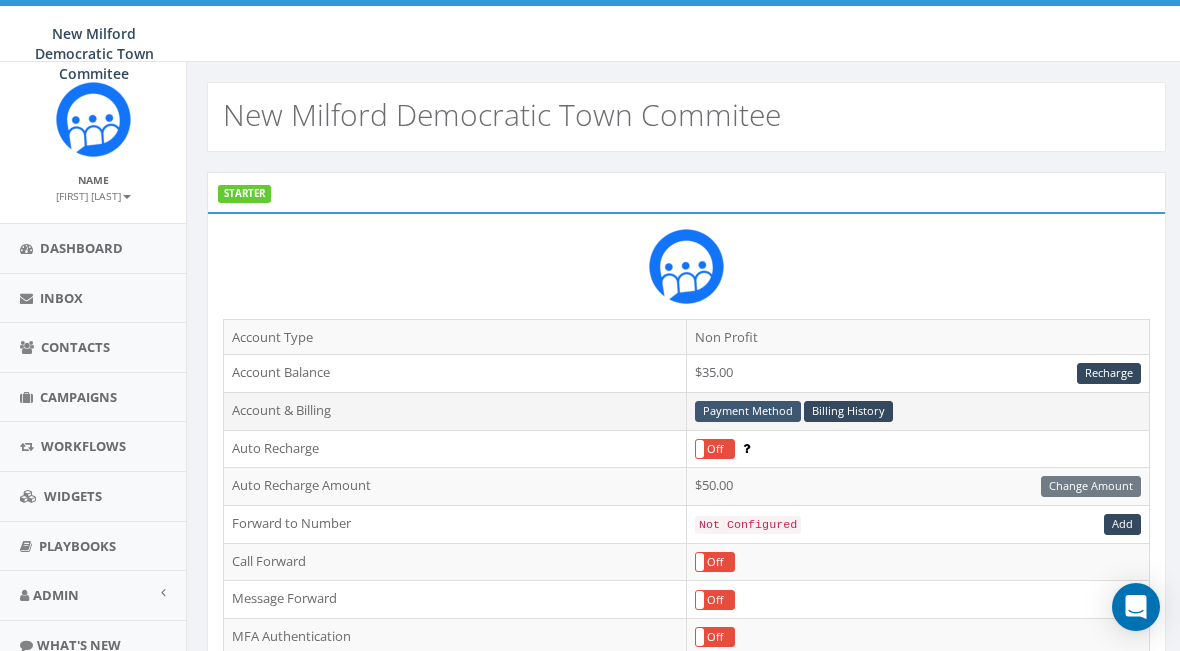 click on "Payment Method" at bounding box center (748, 411) 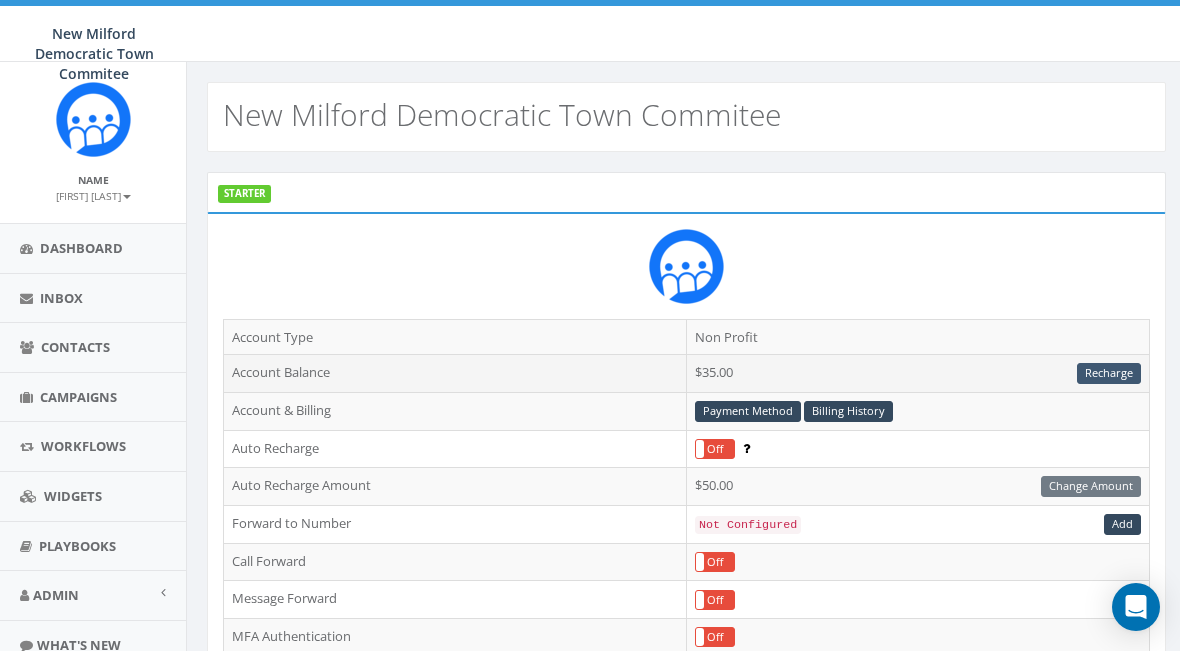 click on "Recharge" at bounding box center (1109, 373) 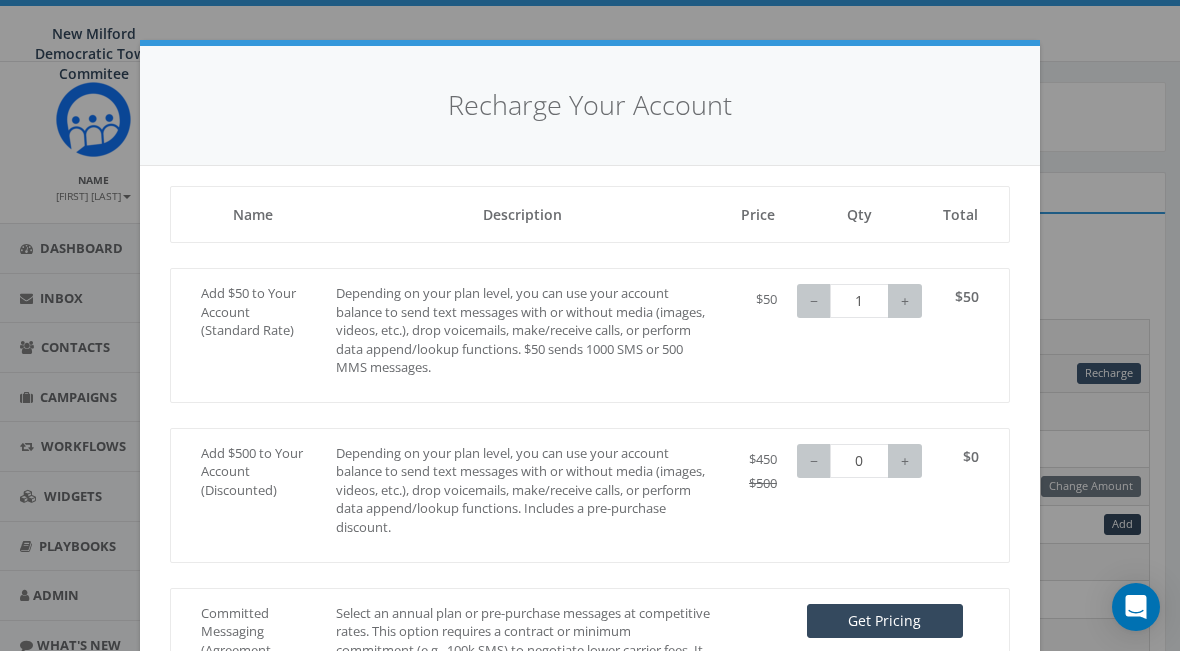 type on "0" 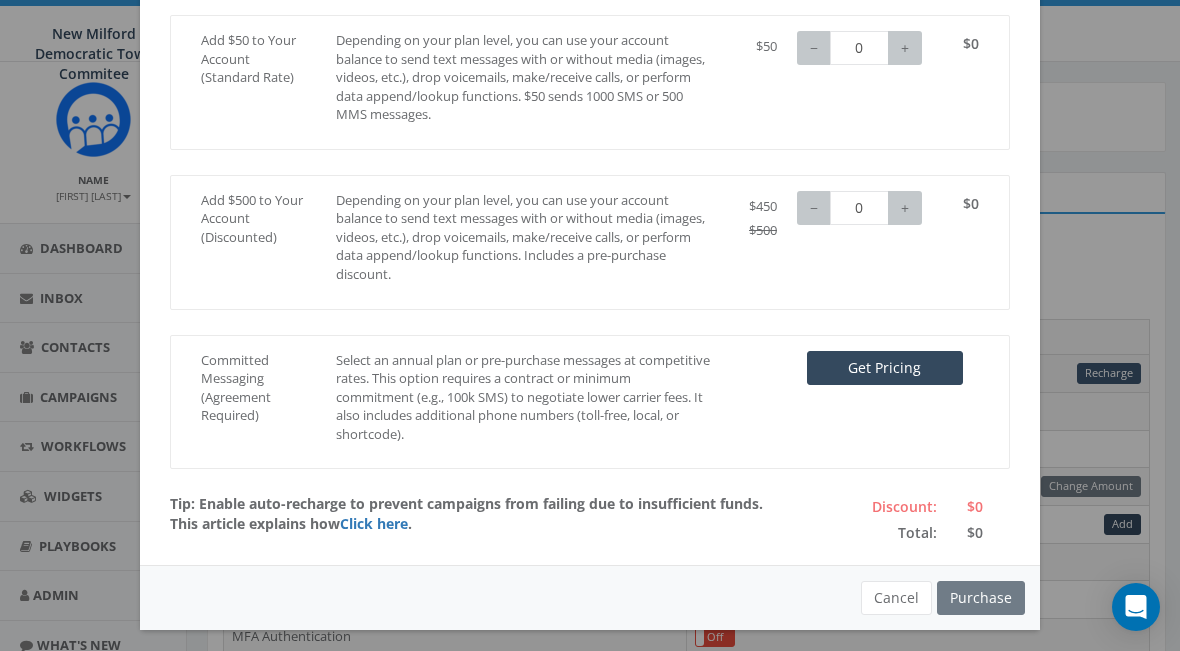 scroll, scrollTop: 252, scrollLeft: 0, axis: vertical 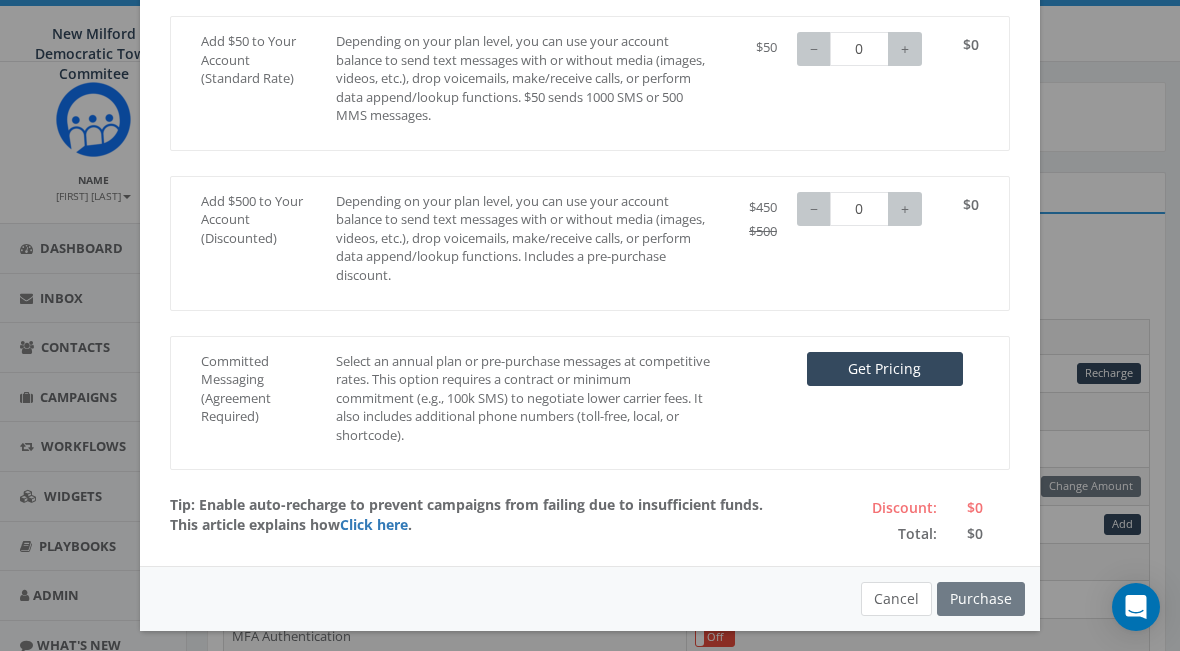 click on "Cancel" at bounding box center [896, 599] 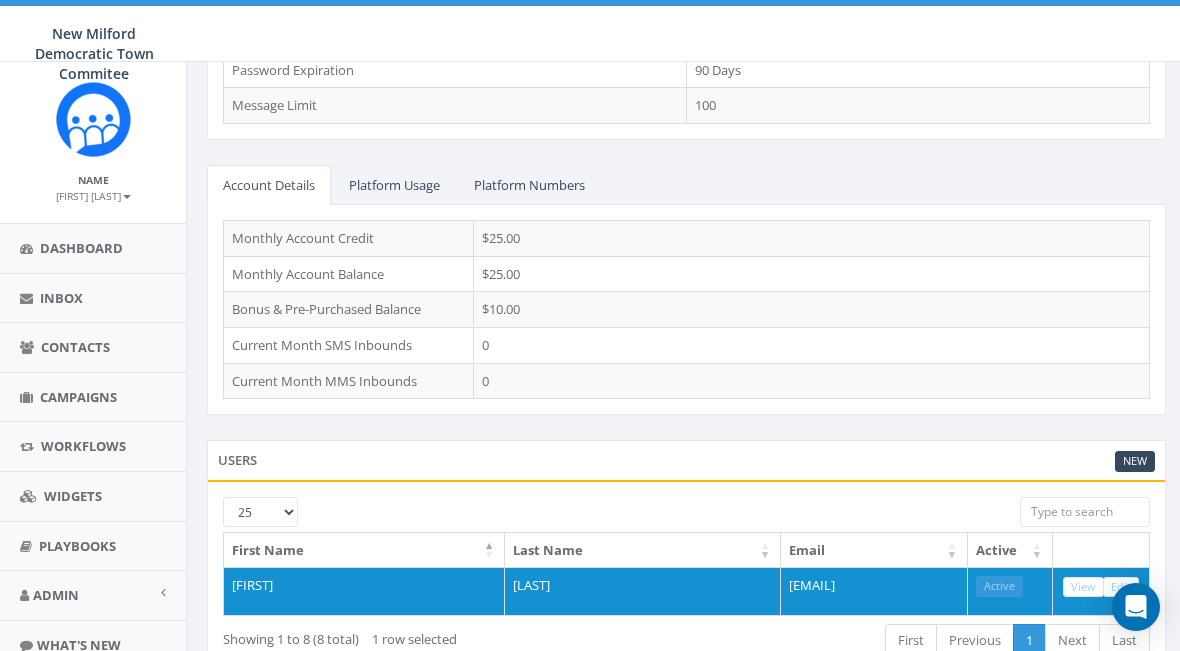 scroll, scrollTop: 744, scrollLeft: 0, axis: vertical 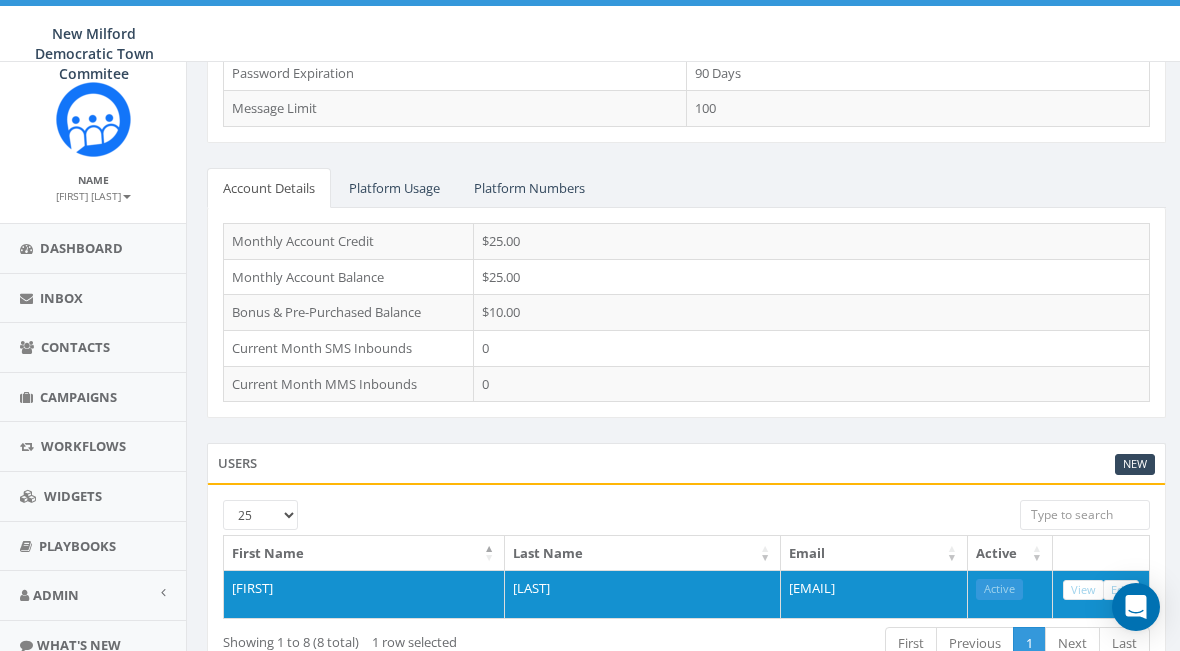 click on "Platform Usage" at bounding box center [394, 188] 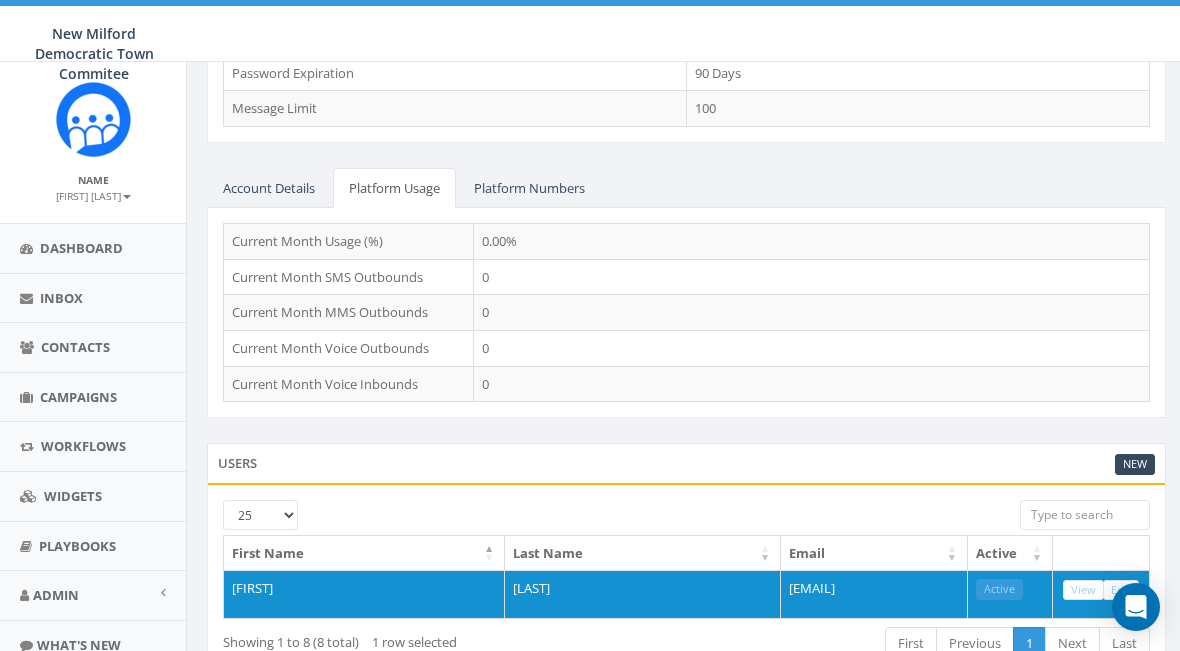 click on "Platform Numbers" at bounding box center (529, 188) 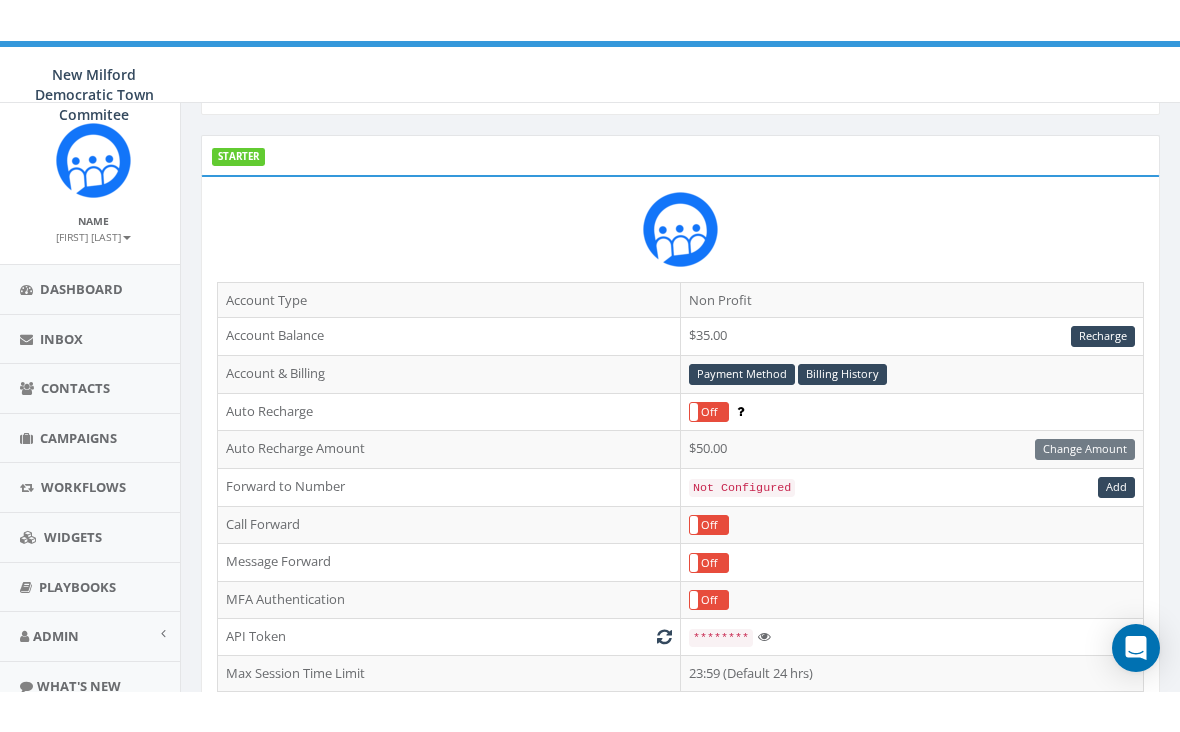 scroll, scrollTop: 70, scrollLeft: 6, axis: both 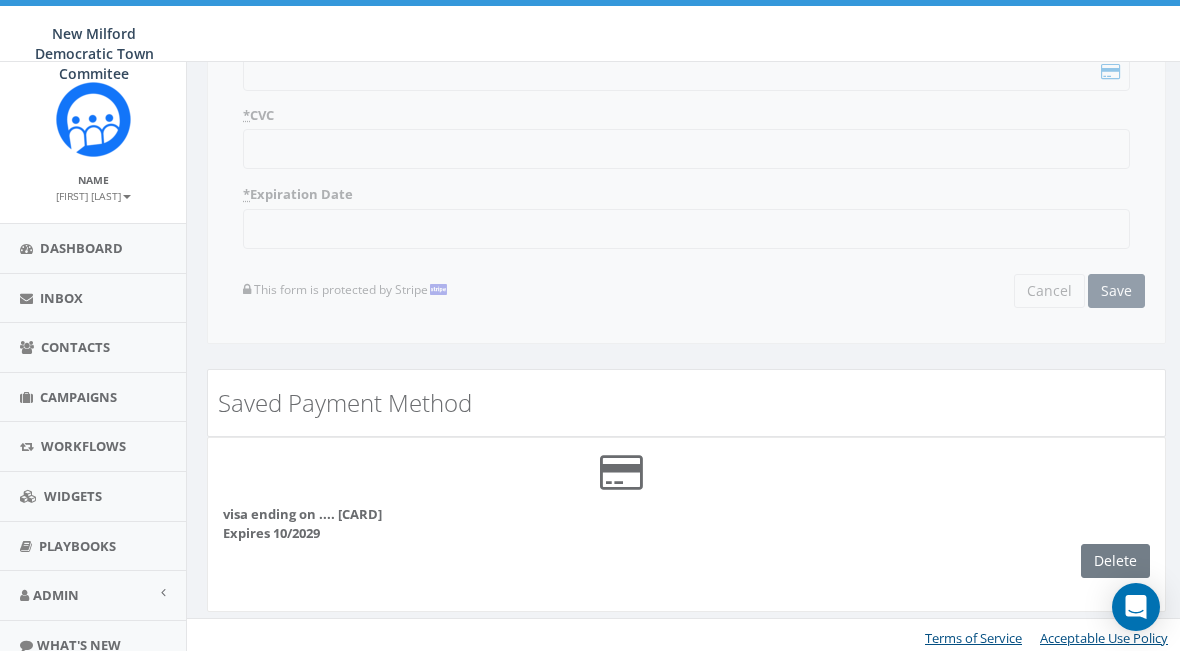 click on "Delete" at bounding box center (1123, 561) 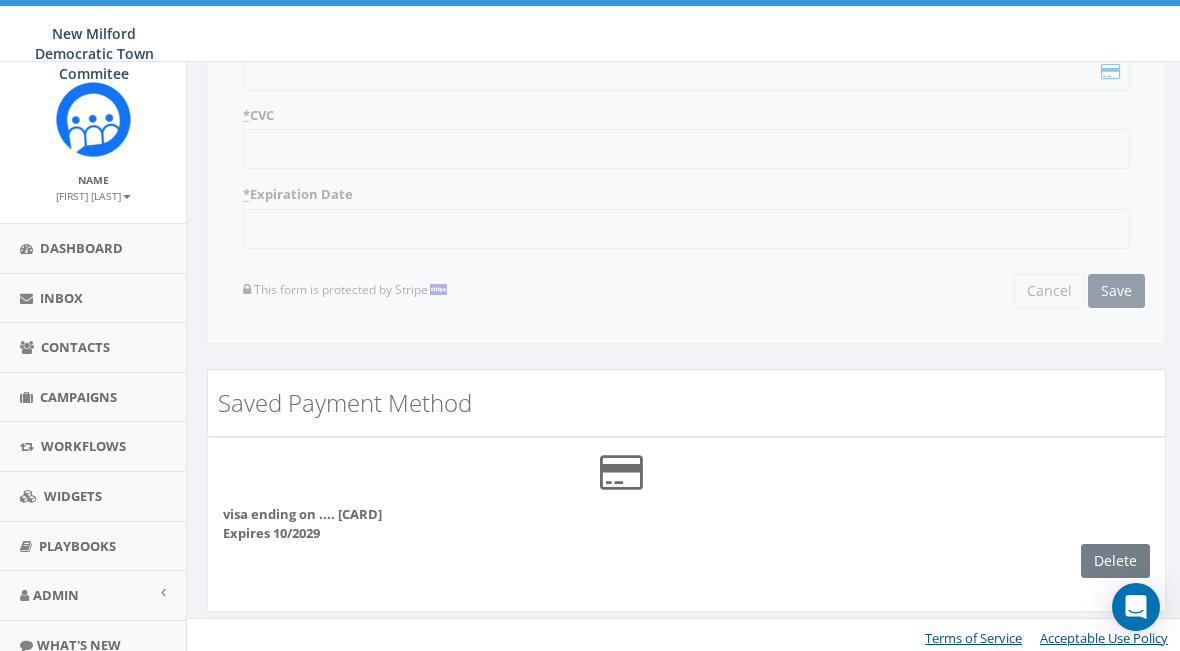 click on "Expires 10/2029" at bounding box center [271, 533] 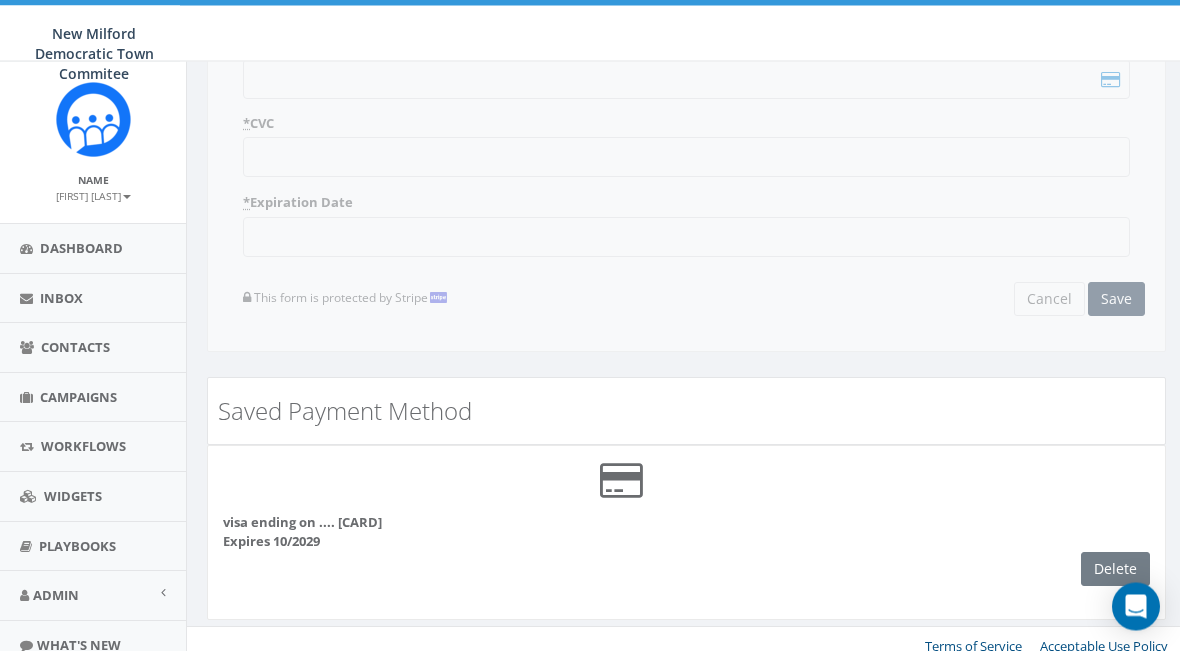 scroll, scrollTop: 392, scrollLeft: 0, axis: vertical 